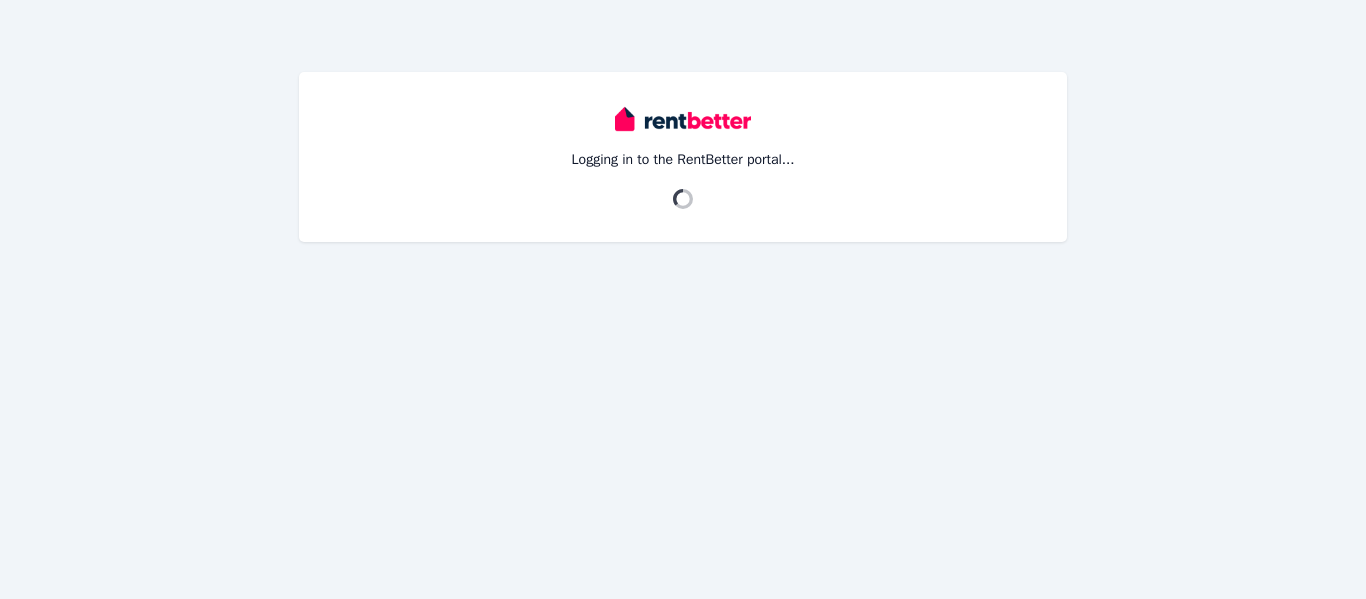 scroll, scrollTop: 0, scrollLeft: 0, axis: both 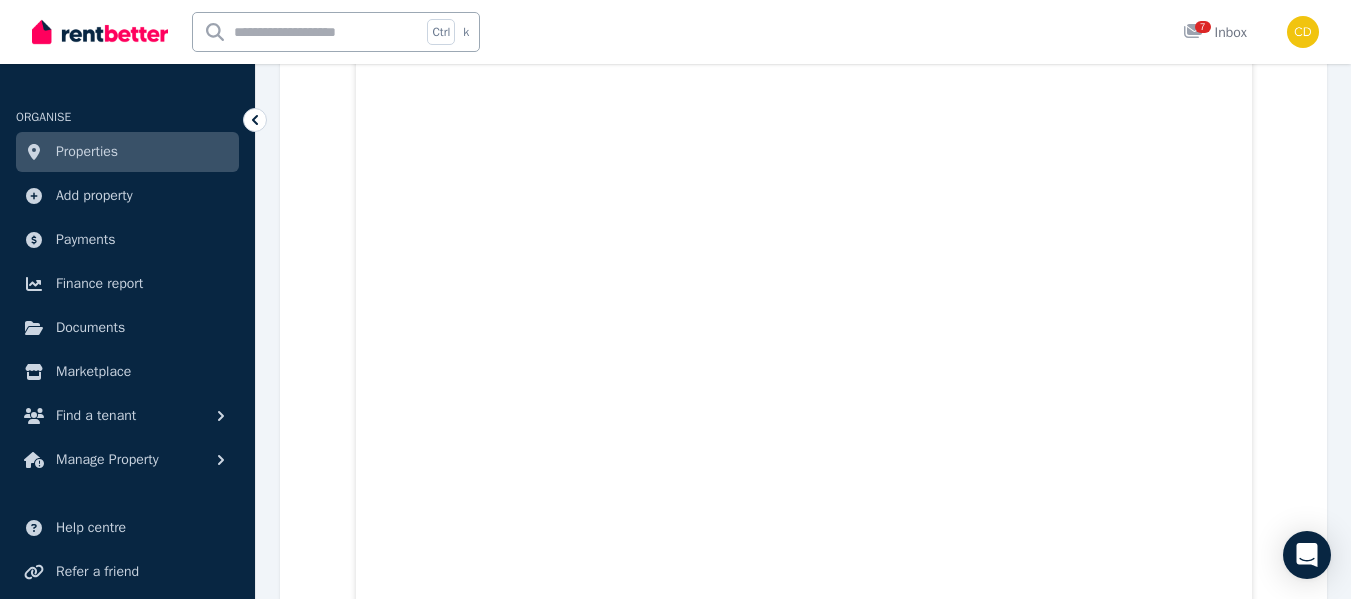 click on "Application.pdf Elec_bill_.pdf IMG_2310.jpg IMG_2311.jpg IMG_2312.jpg IMG_2314.jpeg IMG_2315.png IMG_4647.jpg Recent_payslip_.pdf image.jpg [NUMBER]_[NUMBER] [STREET], [CITY], [STATE] [POSTAL_CODE].pdf 2Recent_PaySlip.pdf" at bounding box center [803, 13407] 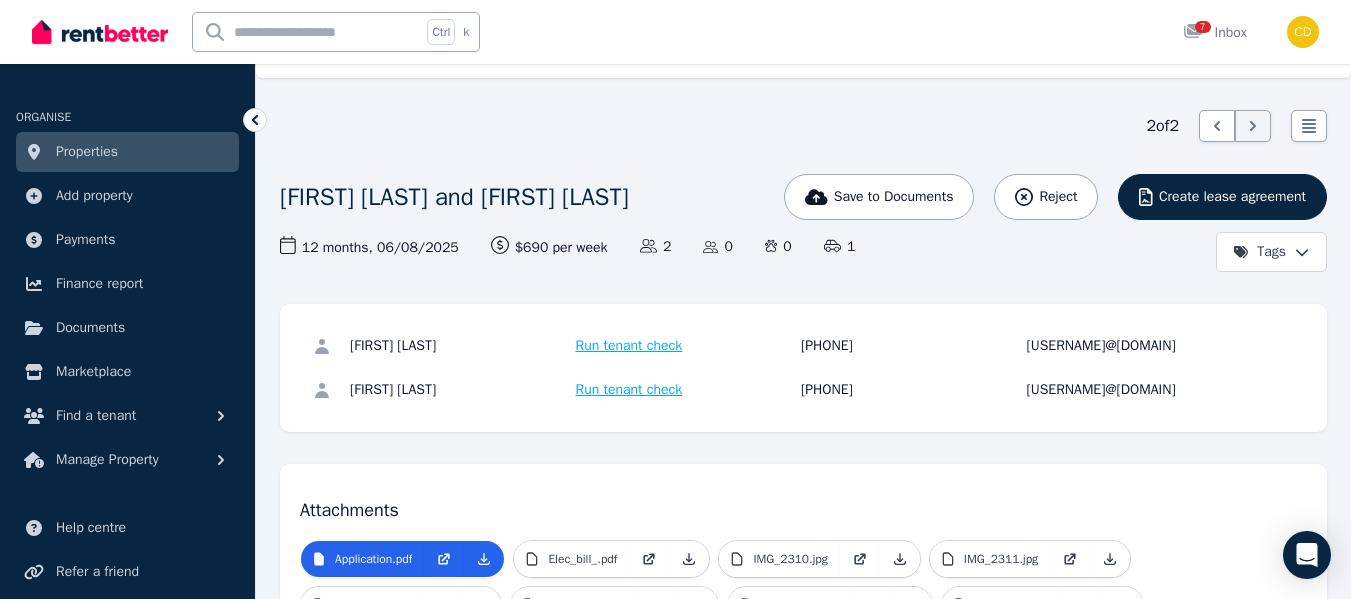 scroll, scrollTop: 0, scrollLeft: 0, axis: both 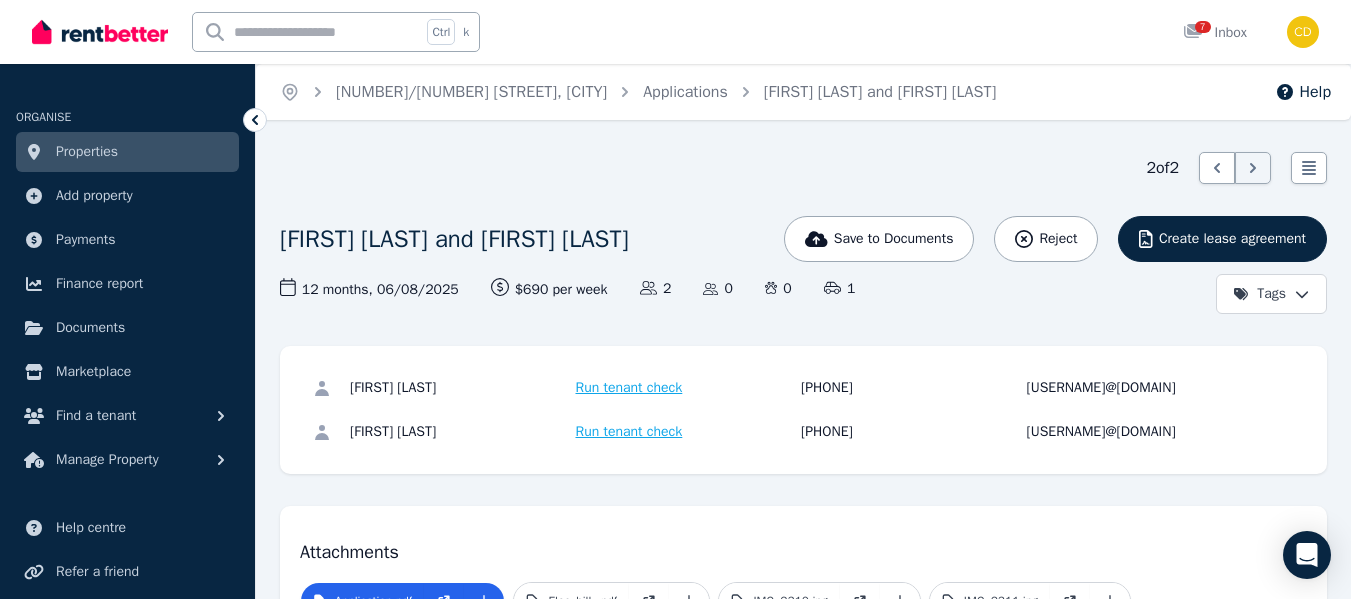 click at bounding box center (100, 32) 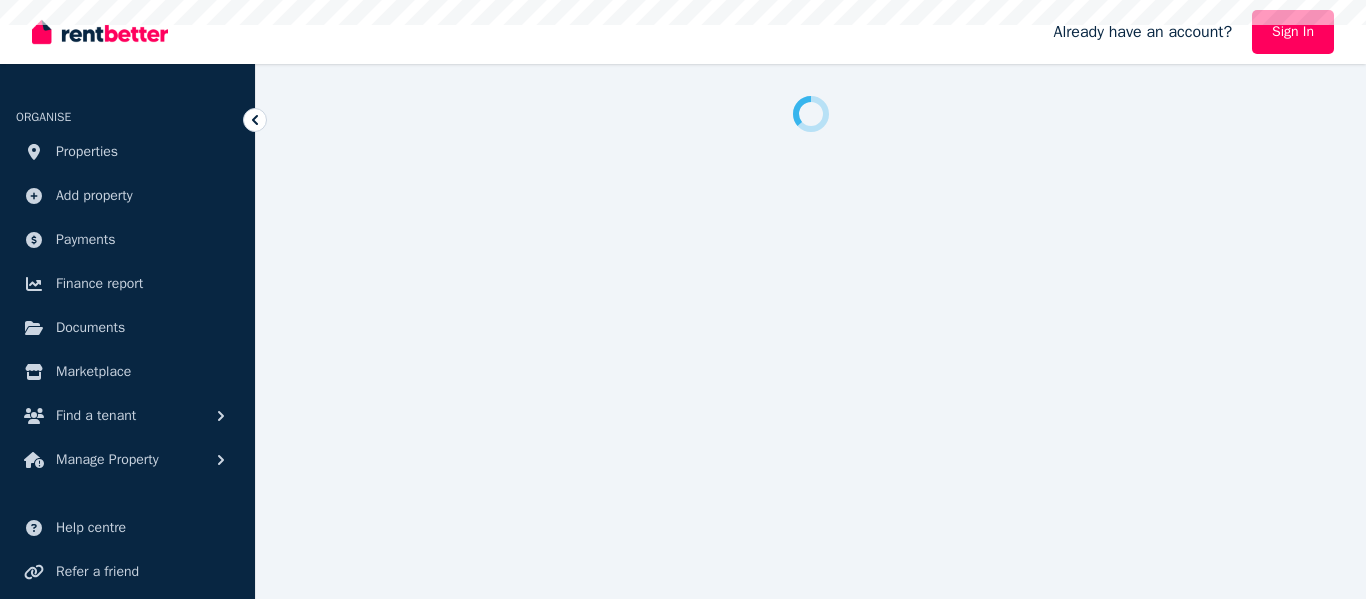 scroll, scrollTop: 0, scrollLeft: 0, axis: both 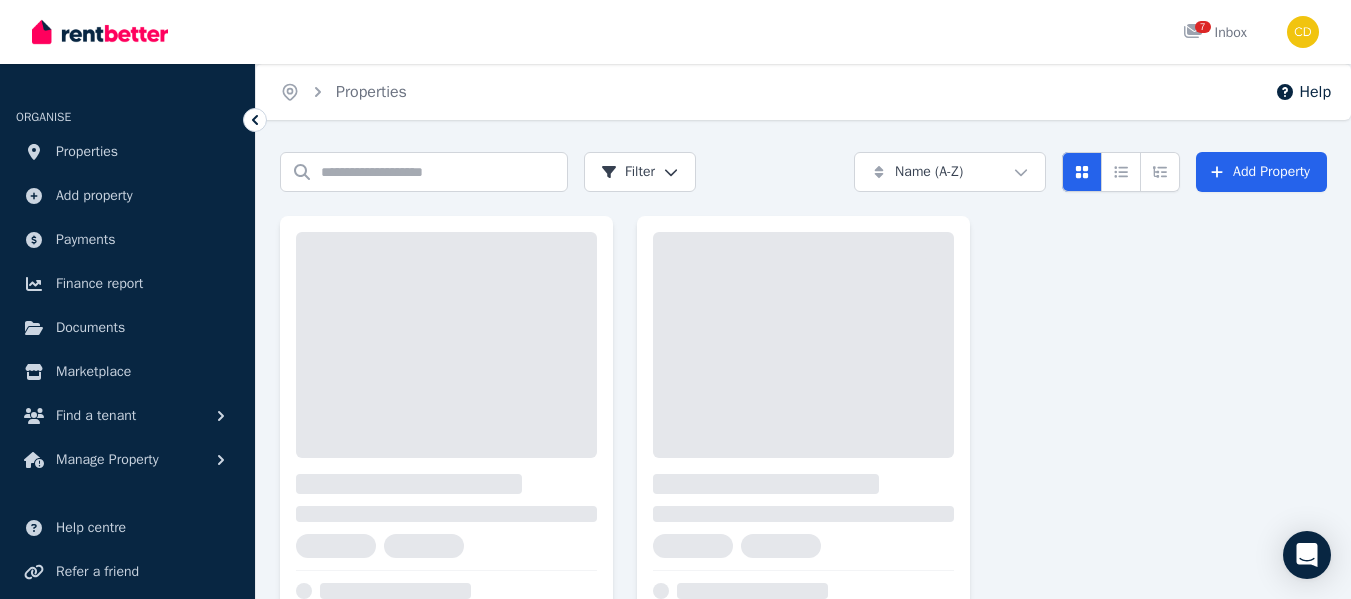 click 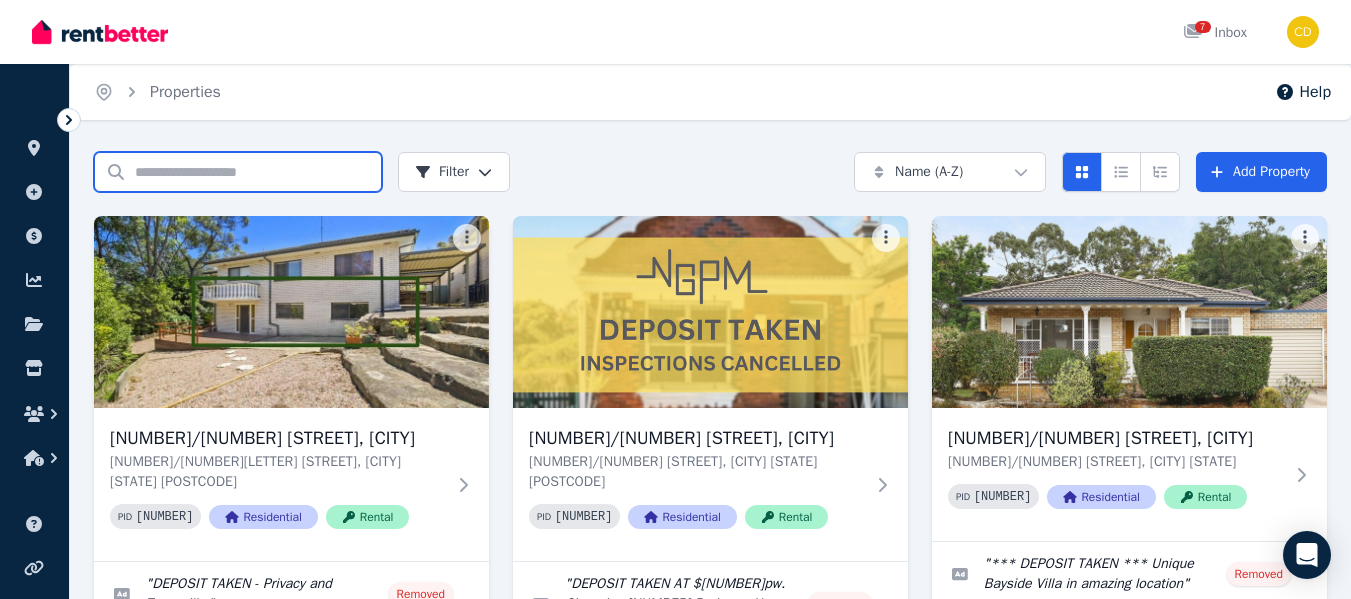 click on "Search properties" at bounding box center (238, 172) 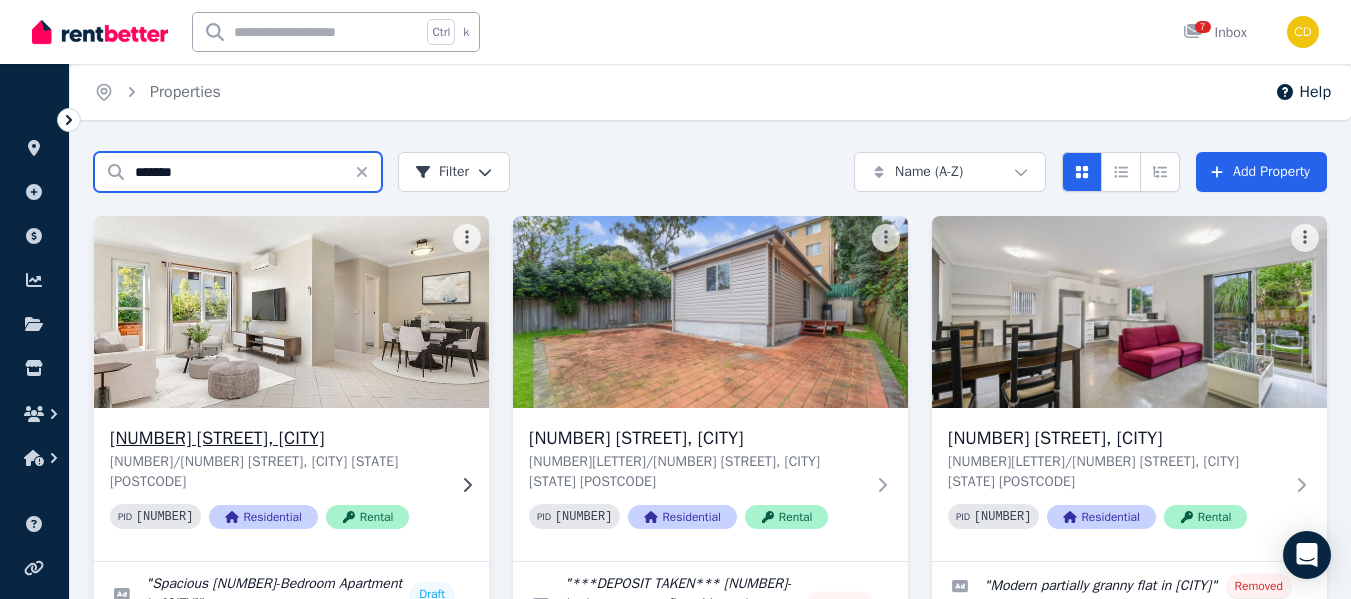 type on "*******" 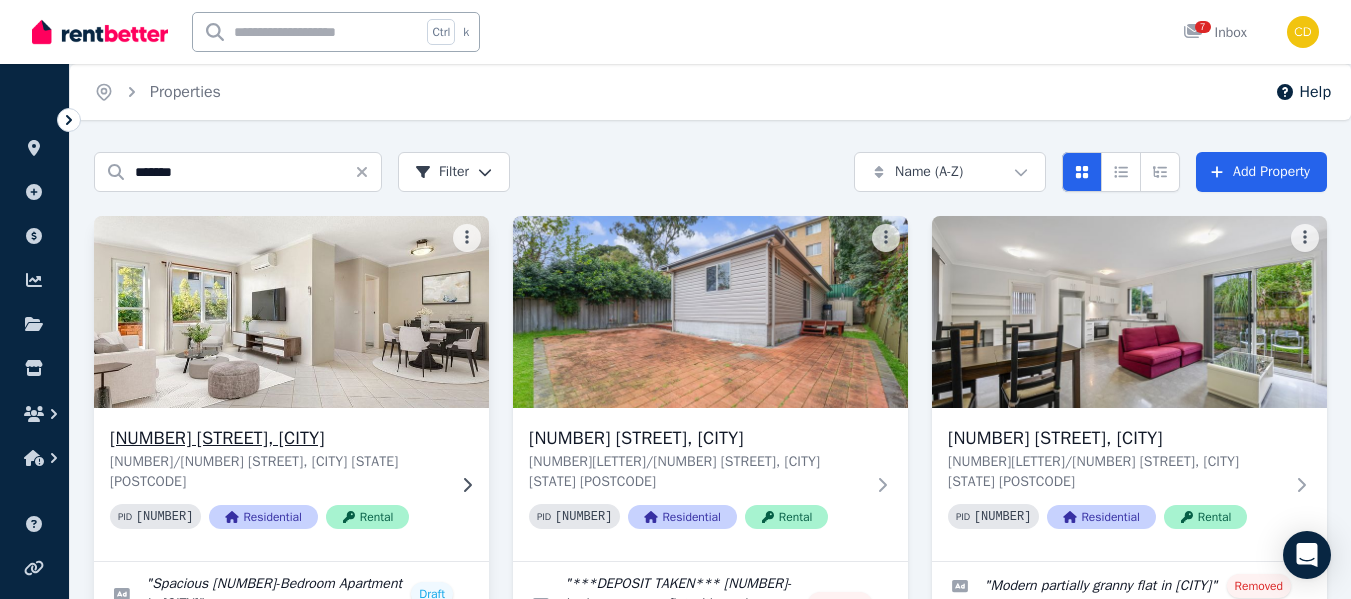 click on "[NUMBER] [STREET], [CITY]" at bounding box center (277, 438) 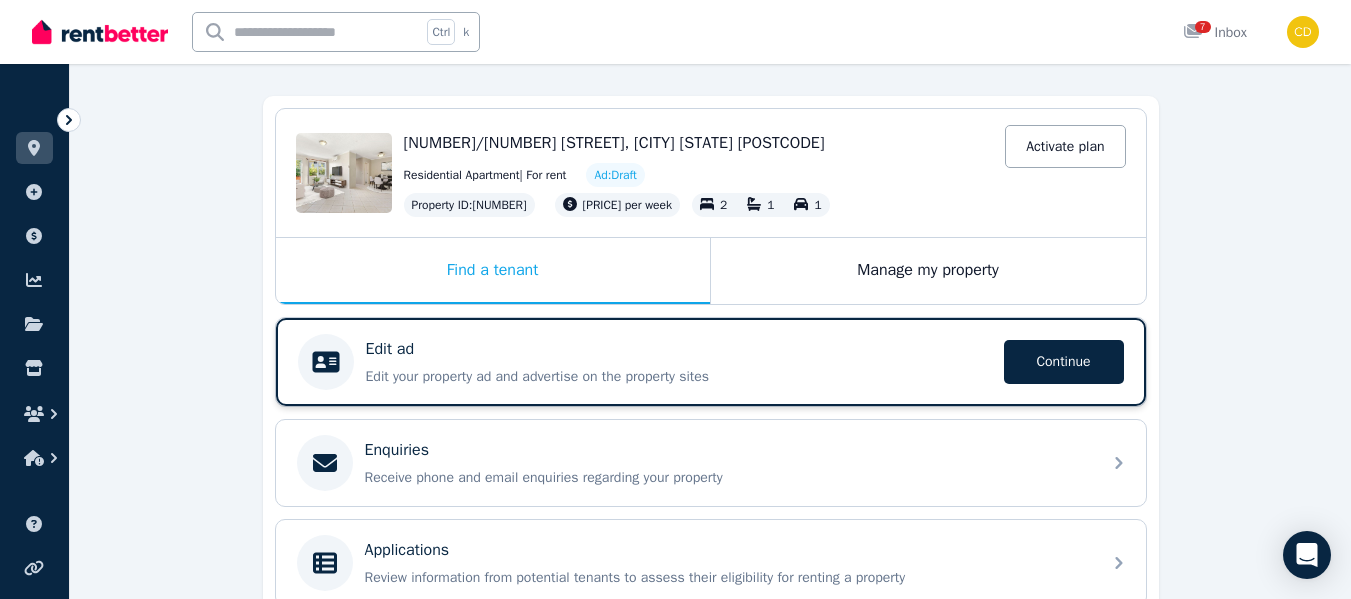 scroll, scrollTop: 200, scrollLeft: 0, axis: vertical 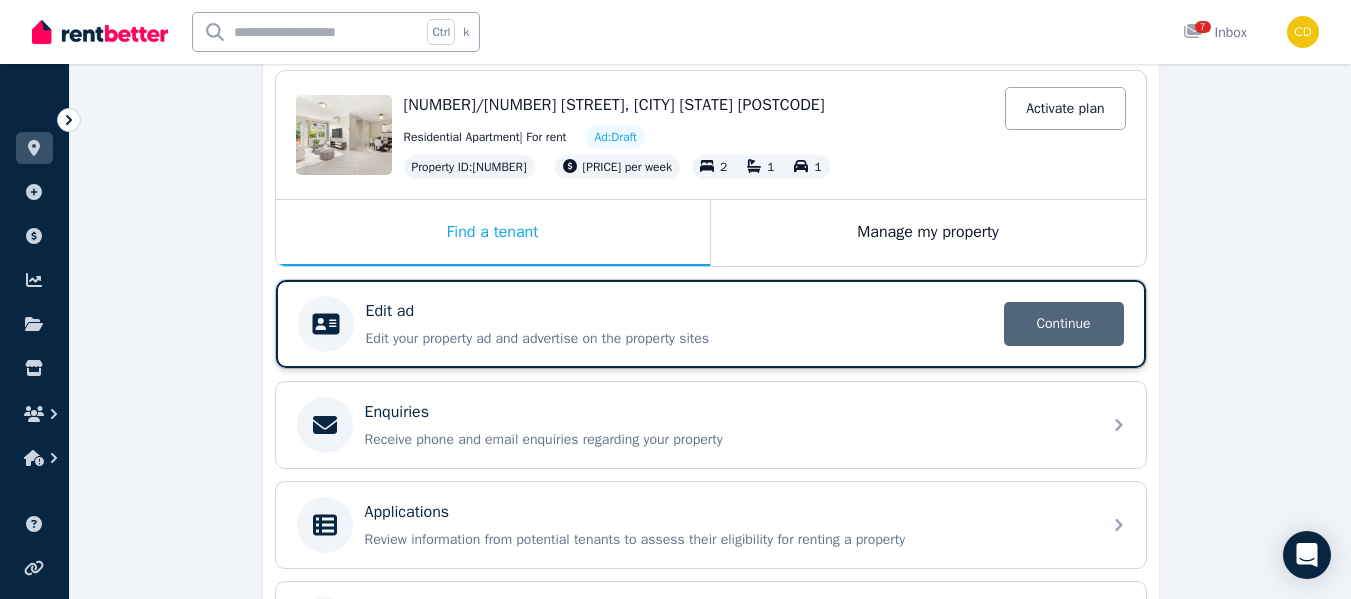 click on "Continue" at bounding box center [1064, 324] 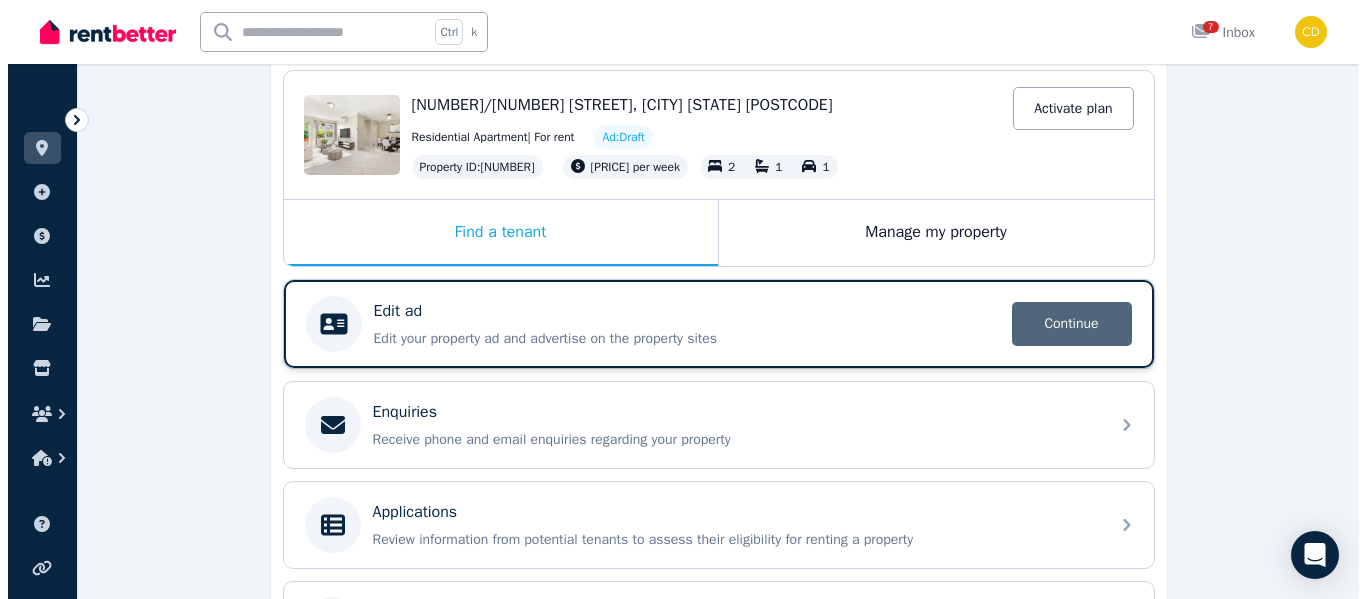 scroll, scrollTop: 0, scrollLeft: 0, axis: both 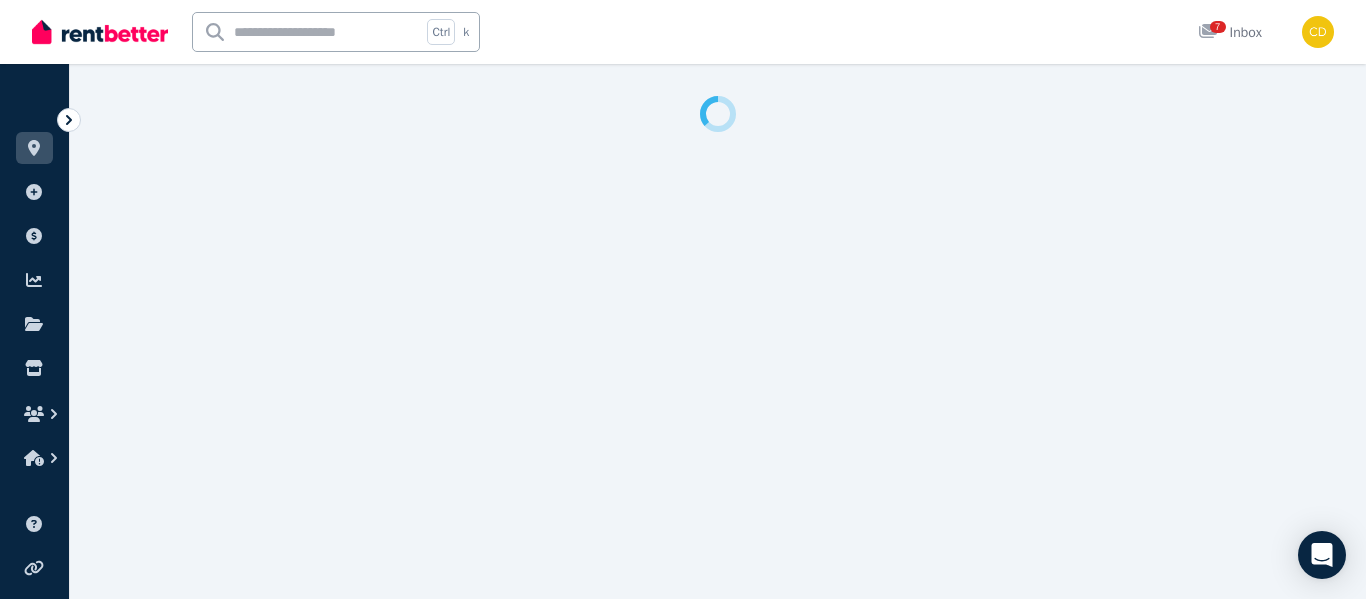 select on "***" 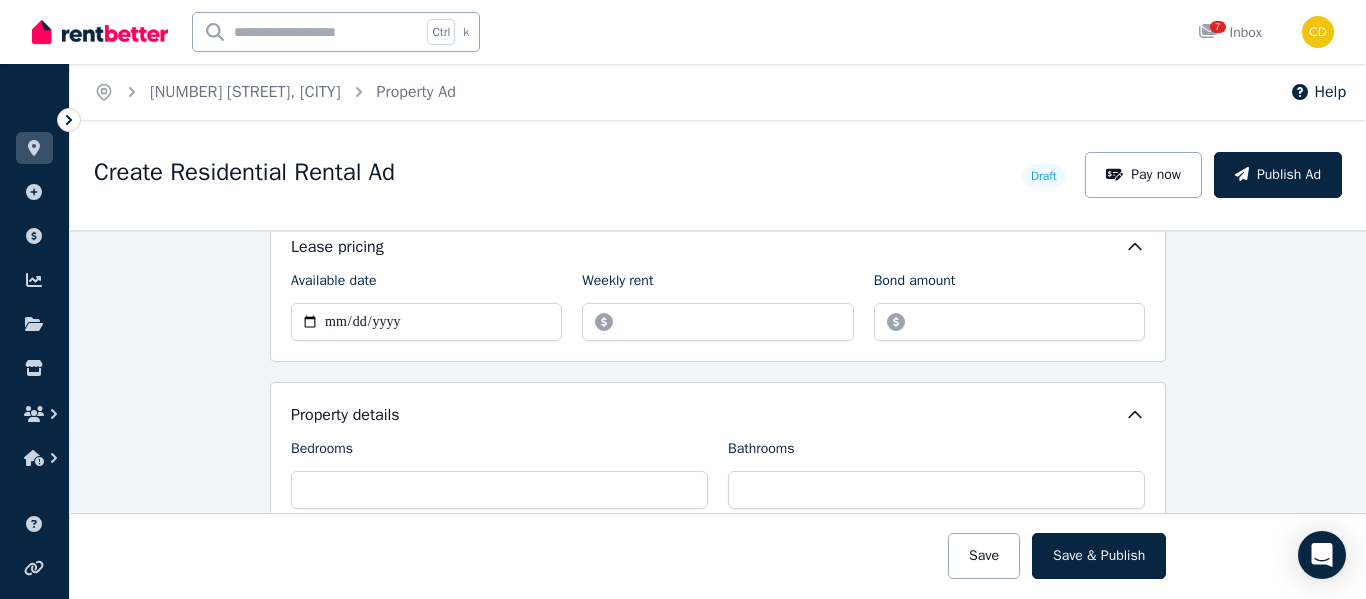 scroll, scrollTop: 700, scrollLeft: 0, axis: vertical 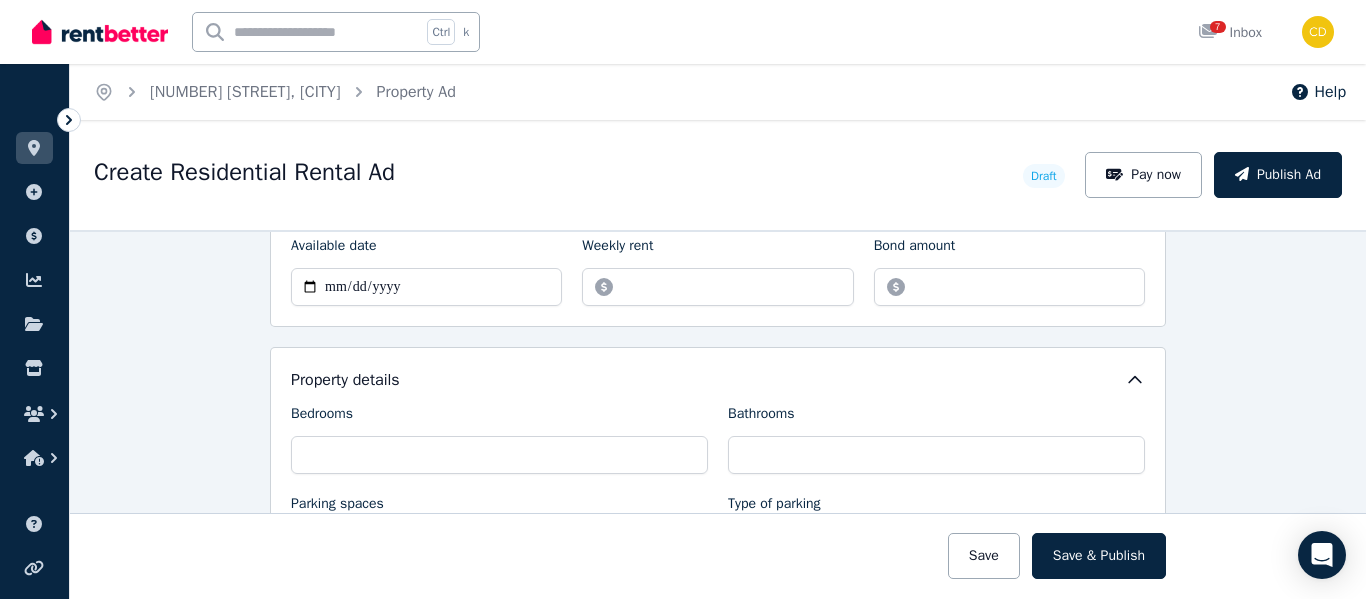 click on "Create Residential Rental Ad Draft Pay now Publish Ad" at bounding box center (718, 175) 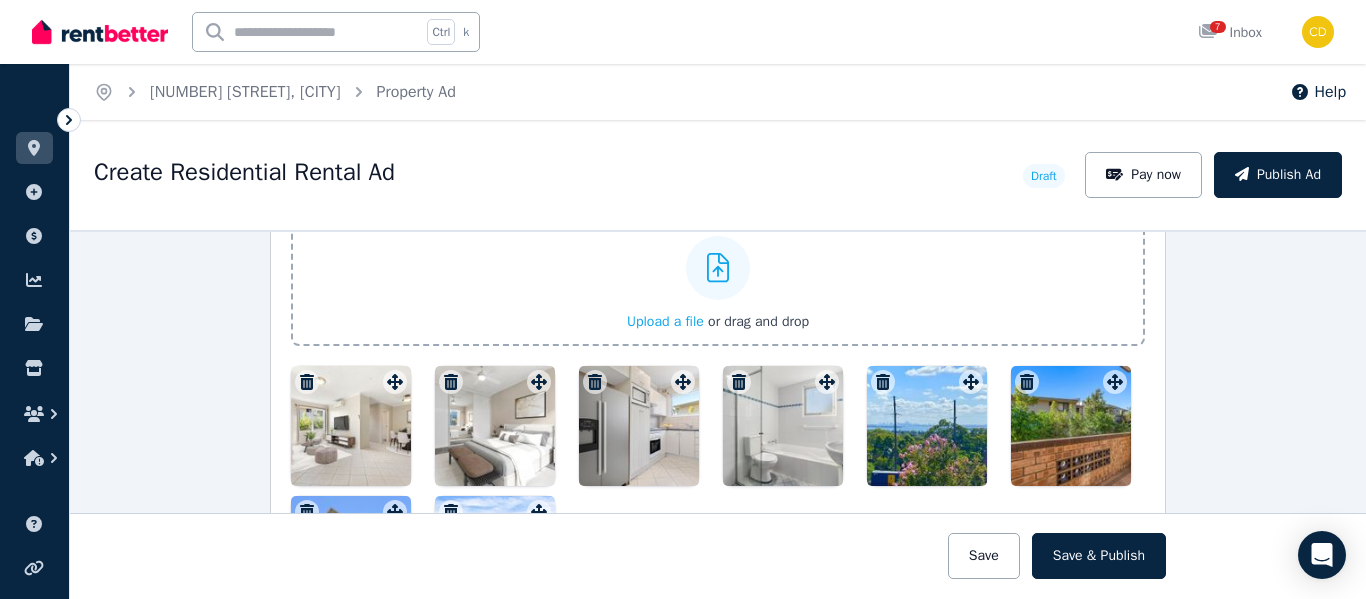 scroll, scrollTop: 2600, scrollLeft: 0, axis: vertical 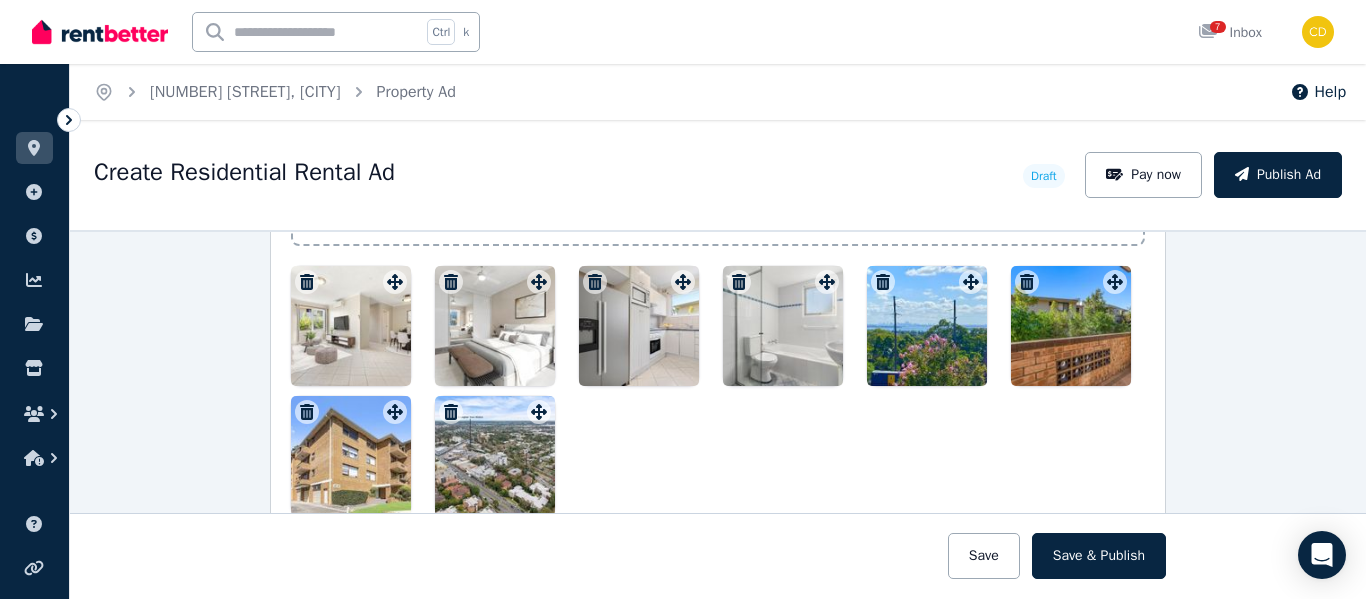 click at bounding box center (927, 326) 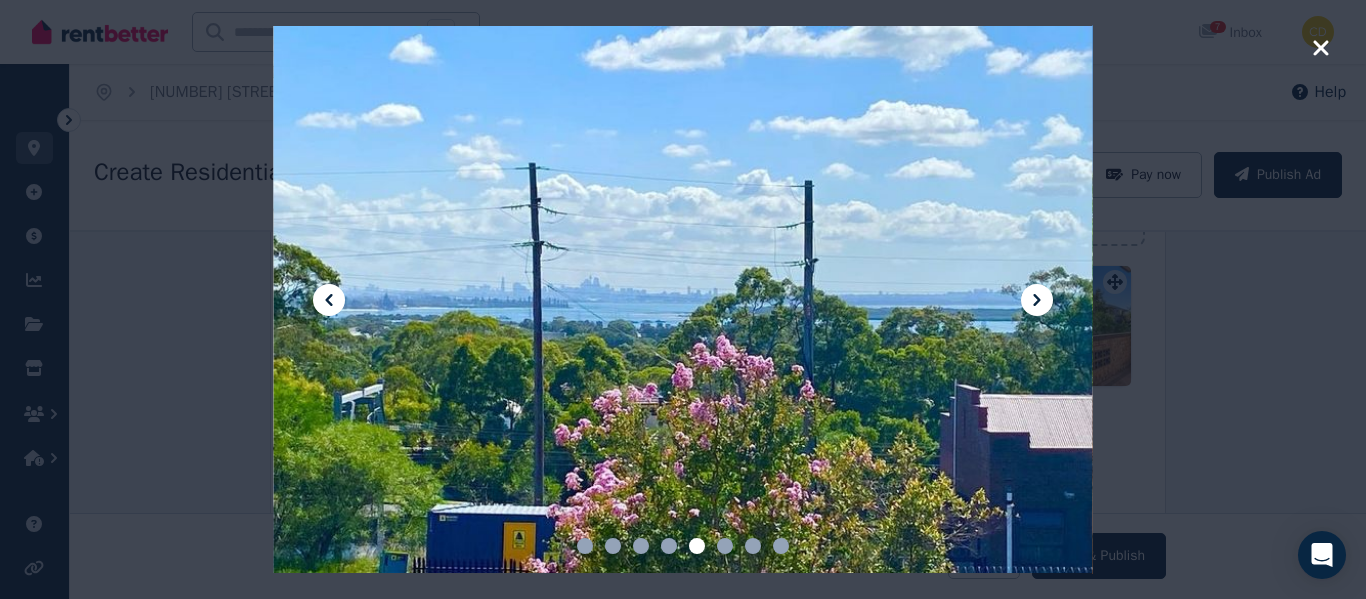 click 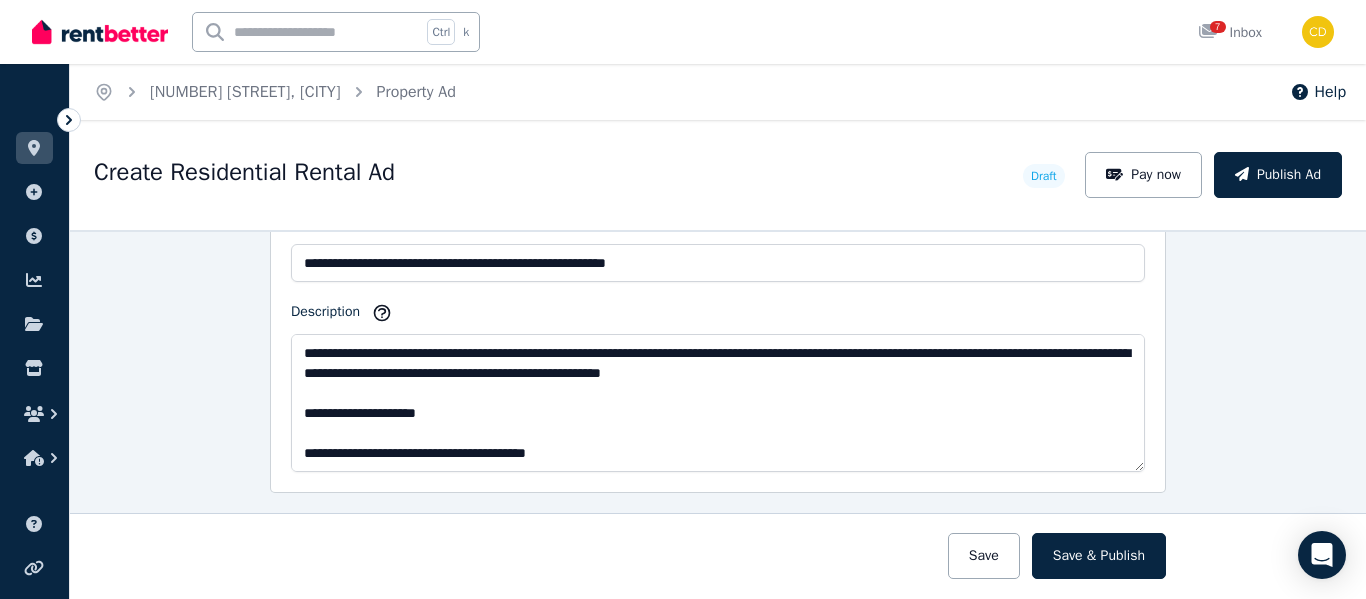scroll, scrollTop: 1263, scrollLeft: 0, axis: vertical 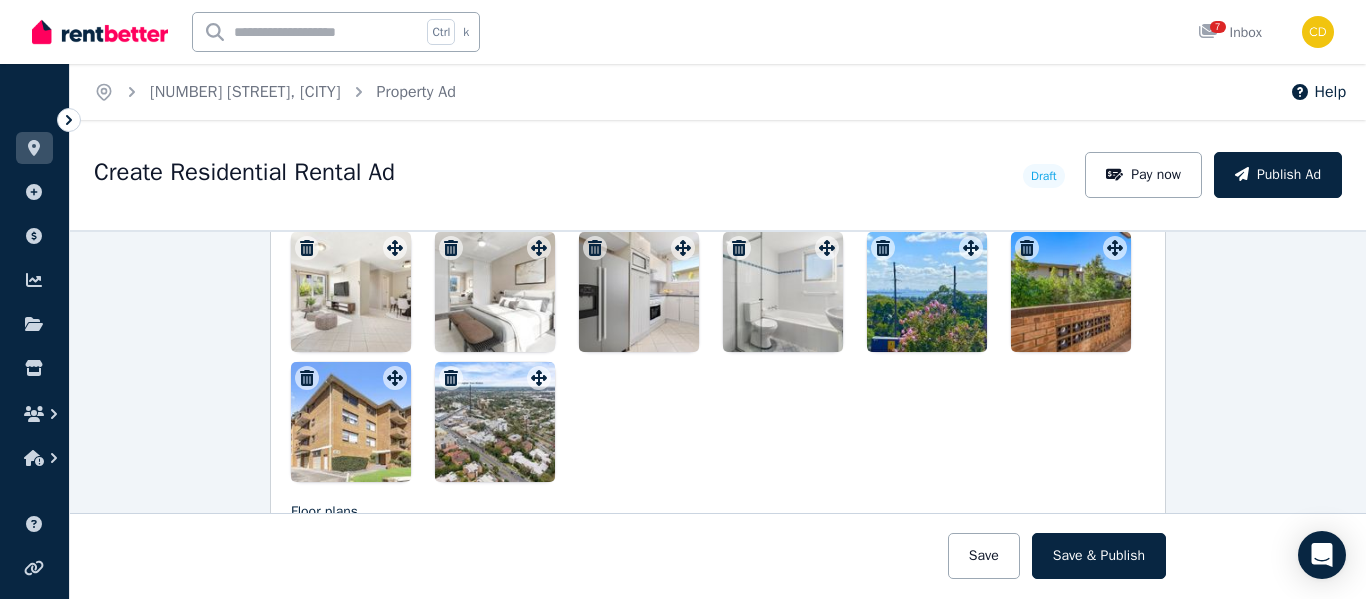 drag, startPoint x: 918, startPoint y: 272, endPoint x: 961, endPoint y: 248, distance: 49.24429 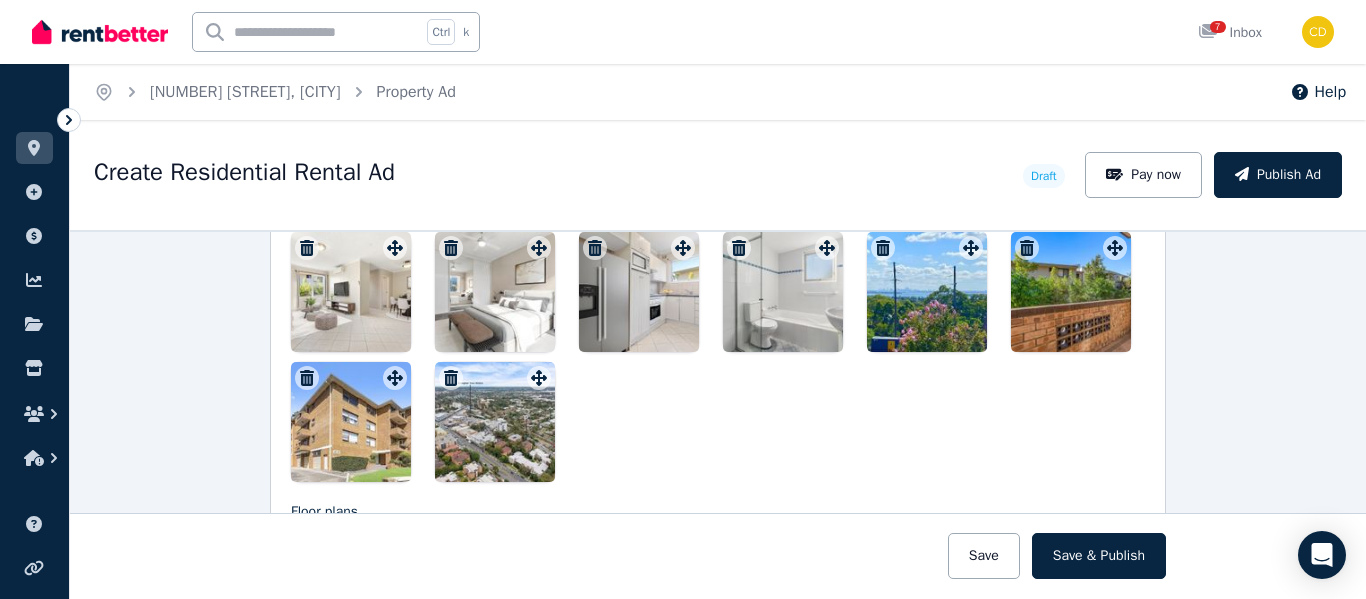 click at bounding box center (927, 292) 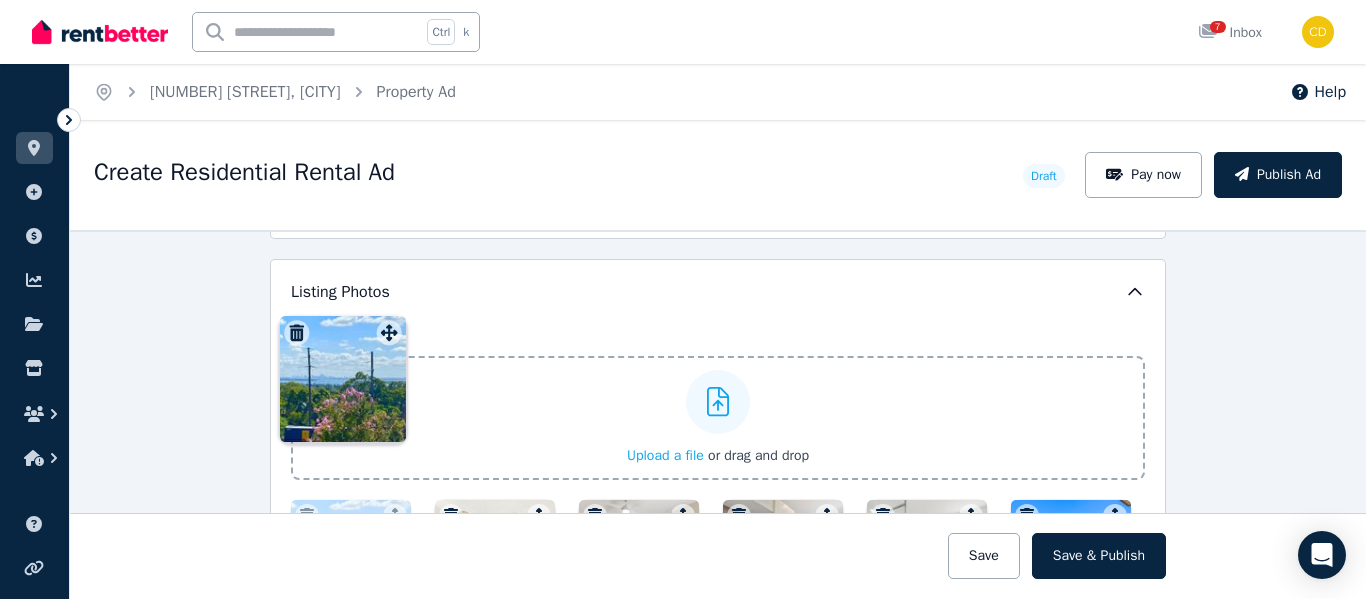 scroll, scrollTop: 2350, scrollLeft: 0, axis: vertical 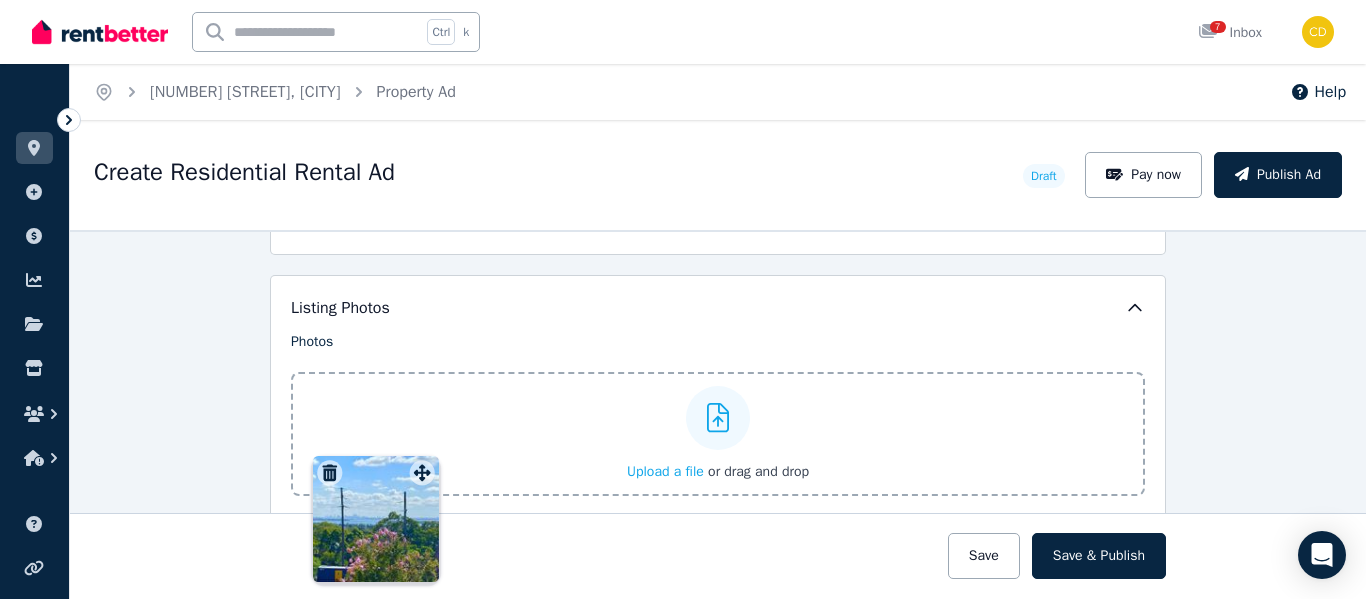 drag, startPoint x: 963, startPoint y: 254, endPoint x: 467, endPoint y: 414, distance: 521.1679 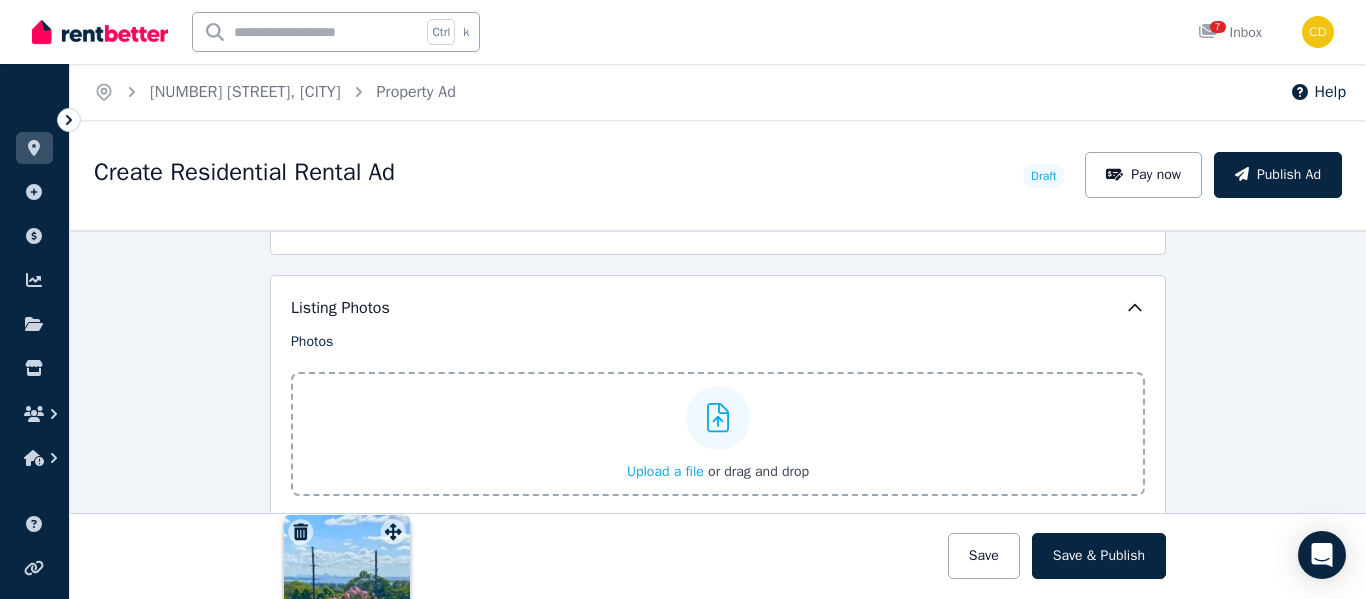 click on "Photos Upload a file   or drag and drop
To pick up a draggable item, press the space bar.
While dragging, use the arrow keys to move the item.
Press space again to drop the item in its new position, or press escape to cancel.
Draggable item [UUID] was moved over droppable area [UUID]." at bounding box center (718, 549) 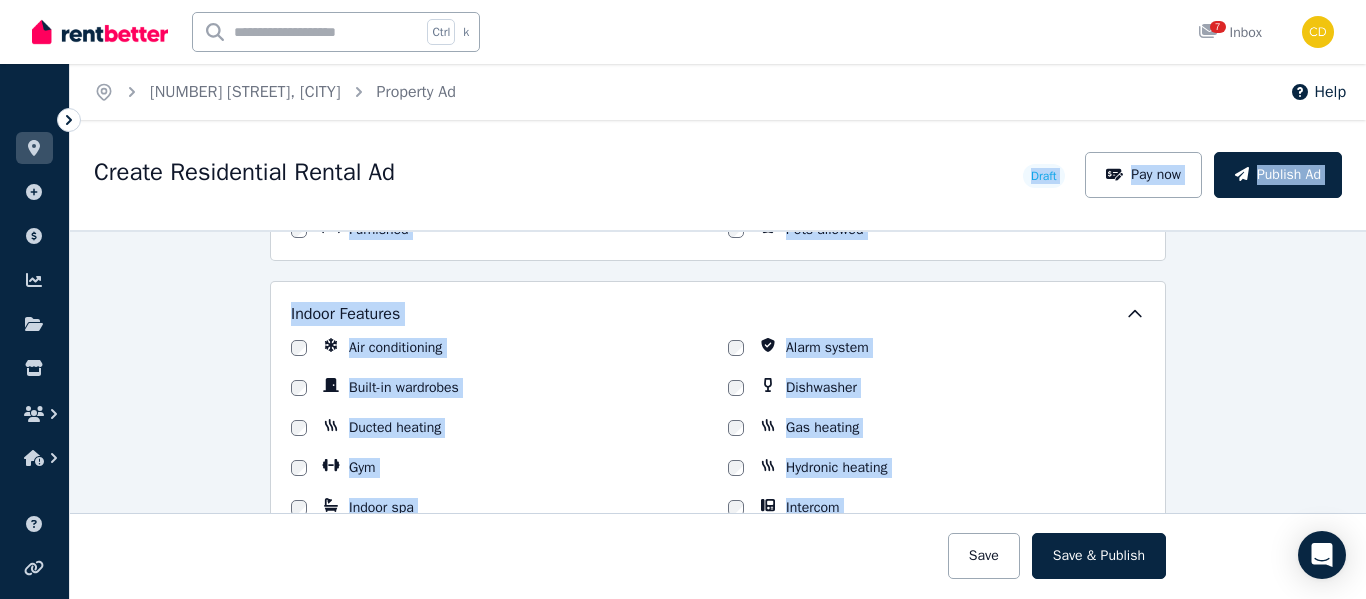 drag, startPoint x: 532, startPoint y: 333, endPoint x: 866, endPoint y: 405, distance: 341.67236 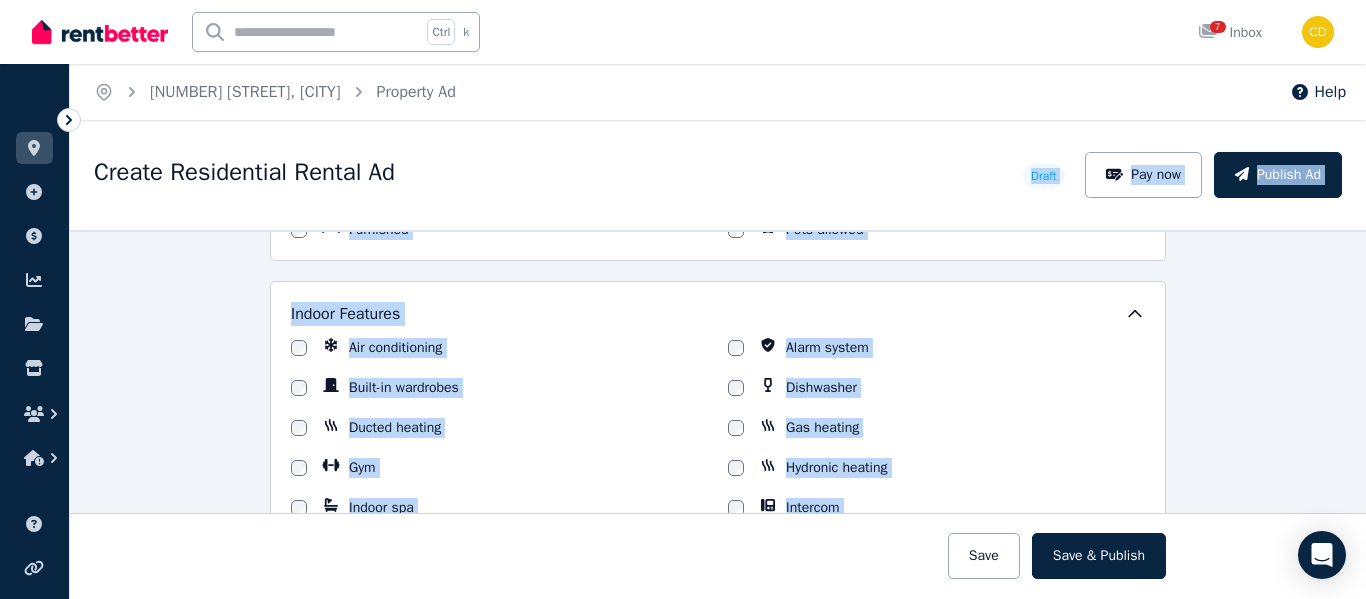 click on "**********" at bounding box center [718, 359] 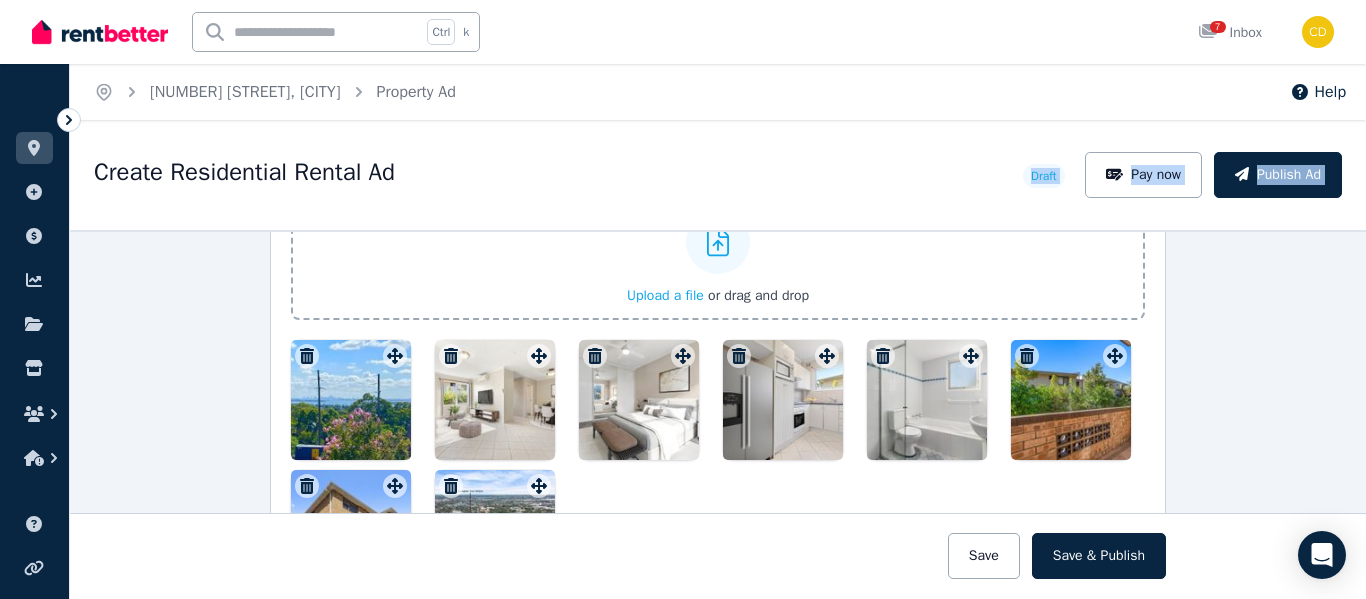 scroll, scrollTop: 2597, scrollLeft: 0, axis: vertical 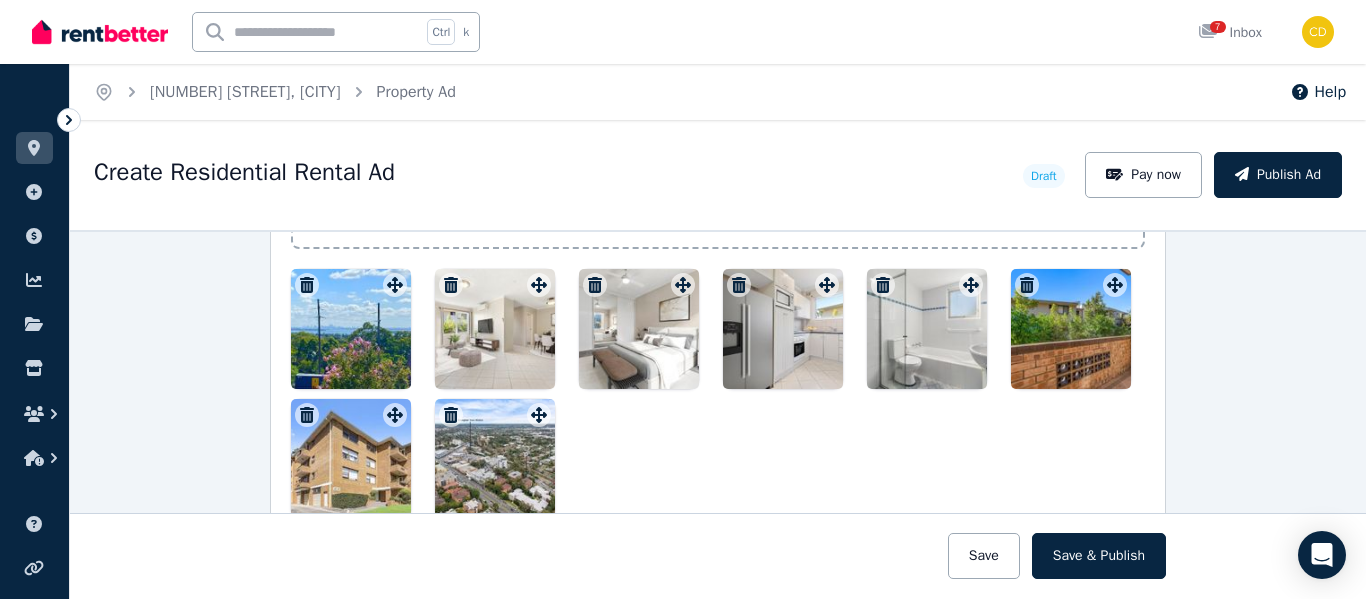 click at bounding box center [718, 394] 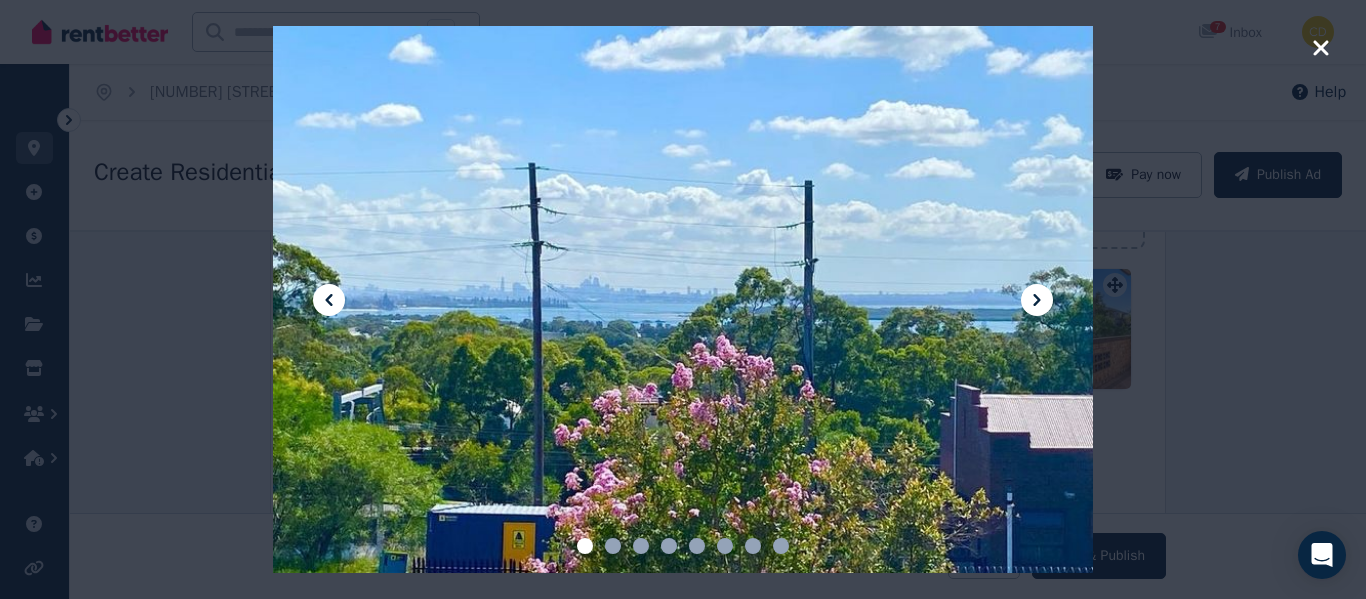 click 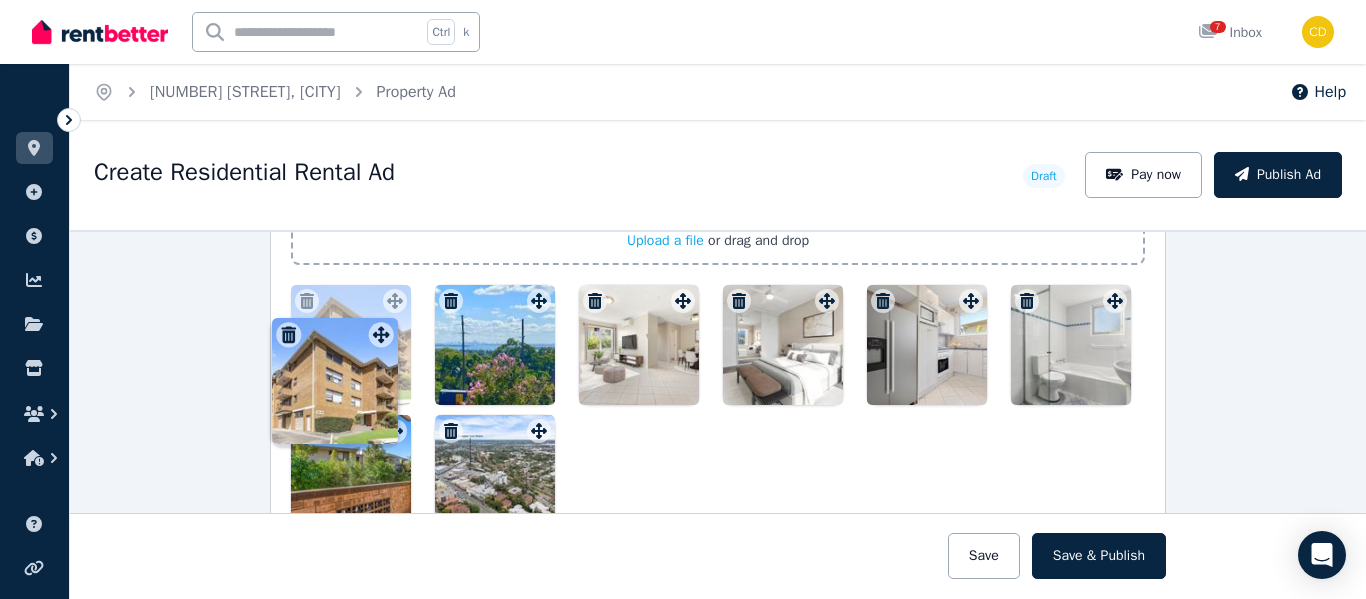 drag, startPoint x: 386, startPoint y: 416, endPoint x: 368, endPoint y: 339, distance: 79.07591 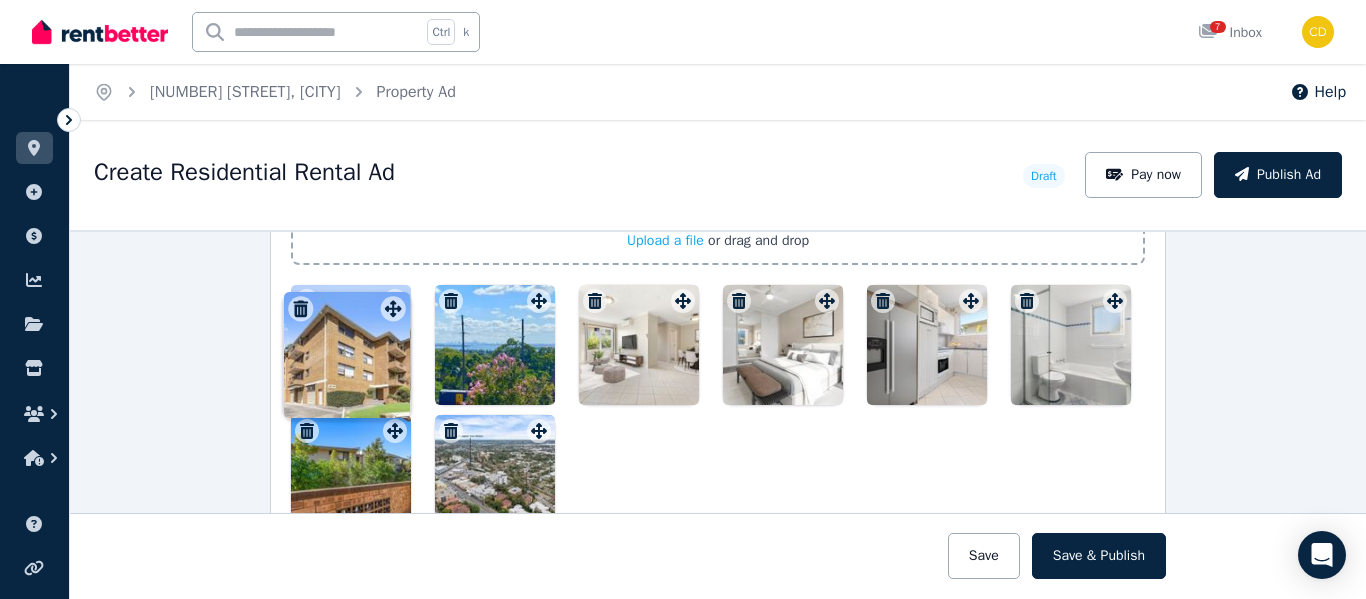 click on "Photos Upload a file   or drag and drop
To pick up a draggable item, press the space bar.
While dragging, use the arrow keys to move the item.
Press space again to drop the item in its new position, or press escape to cancel.
Draggable item [UUID] was moved over droppable area [UUID]." at bounding box center (718, 318) 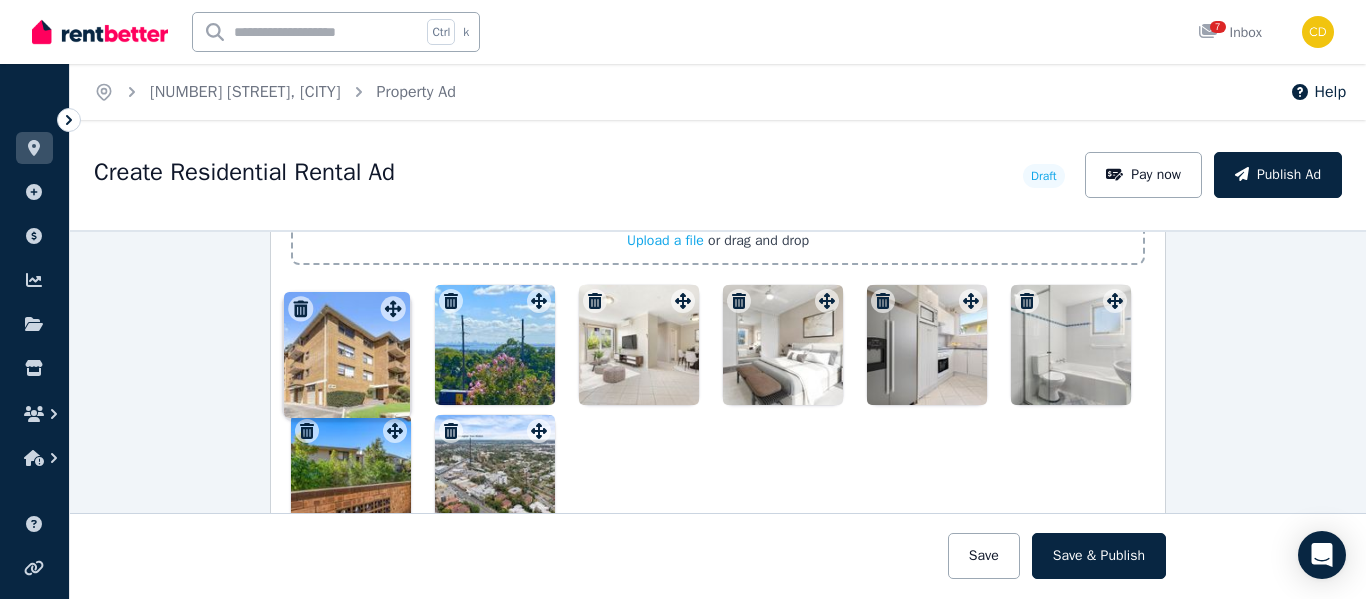 scroll, scrollTop: 2573, scrollLeft: 0, axis: vertical 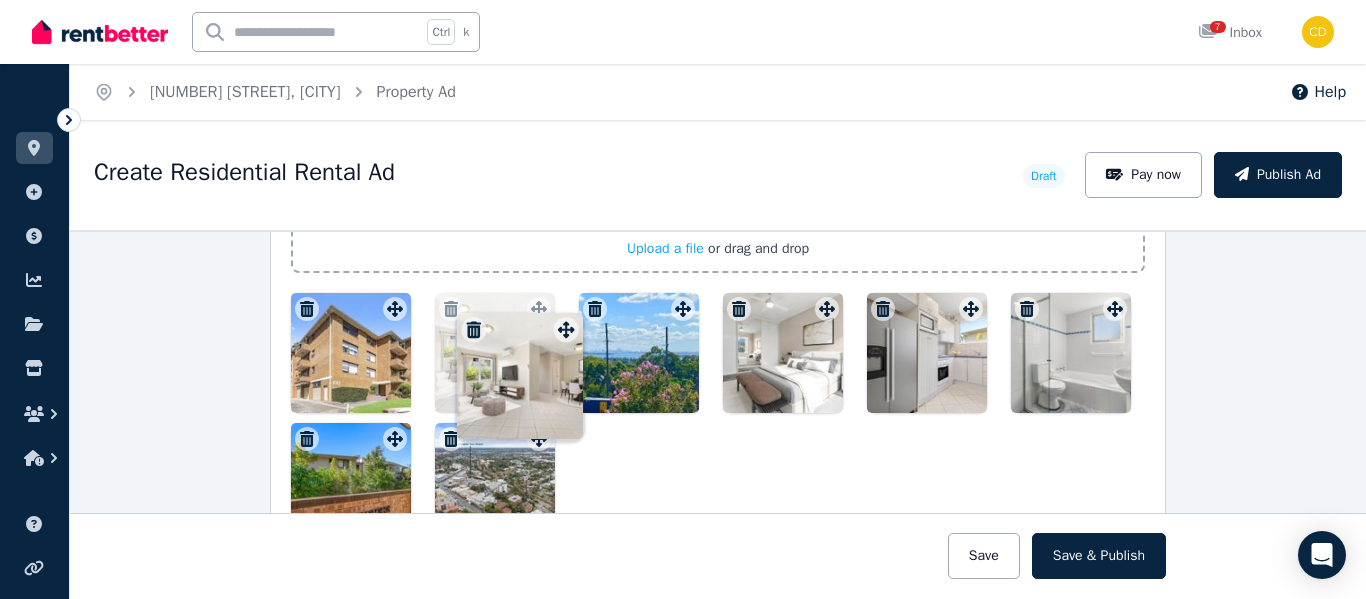 drag, startPoint x: 673, startPoint y: 307, endPoint x: 566, endPoint y: 315, distance: 107.298645 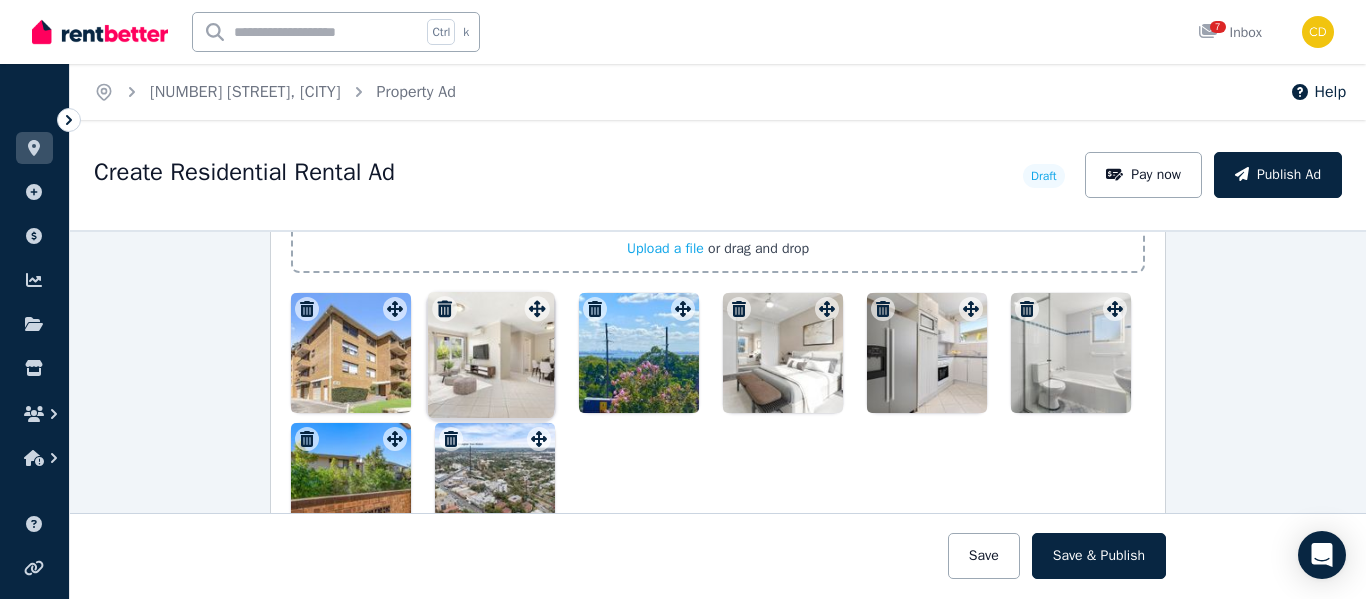 click at bounding box center [718, 418] 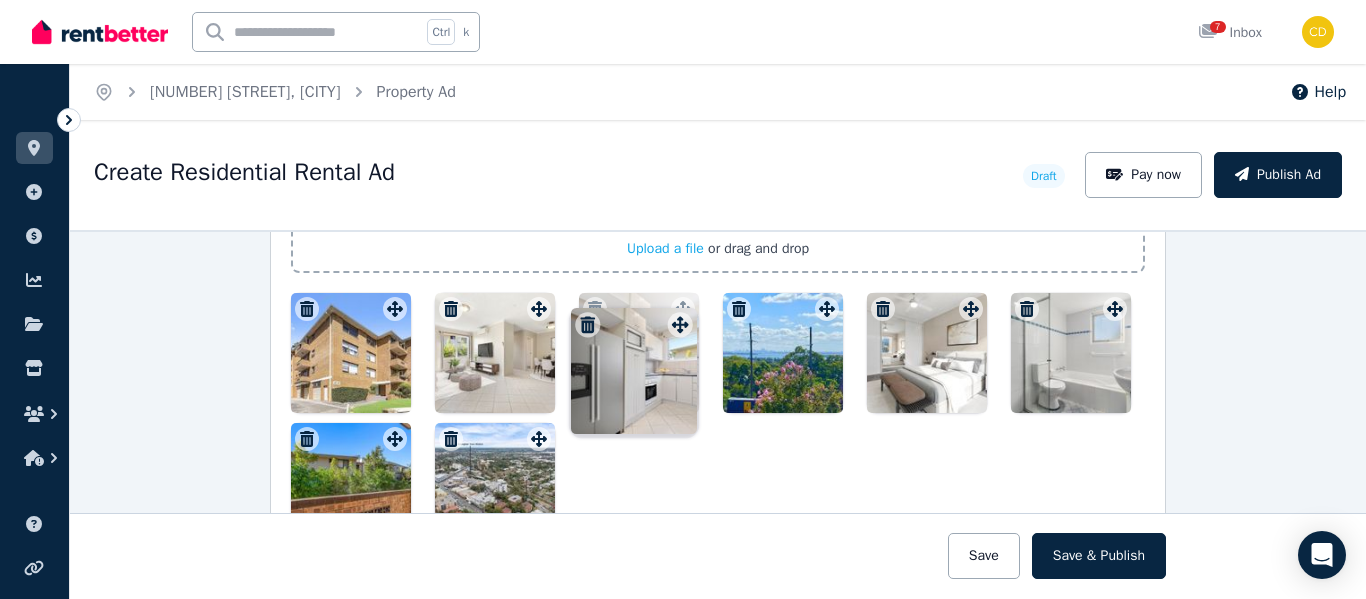 drag, startPoint x: 971, startPoint y: 310, endPoint x: 699, endPoint y: 311, distance: 272.00183 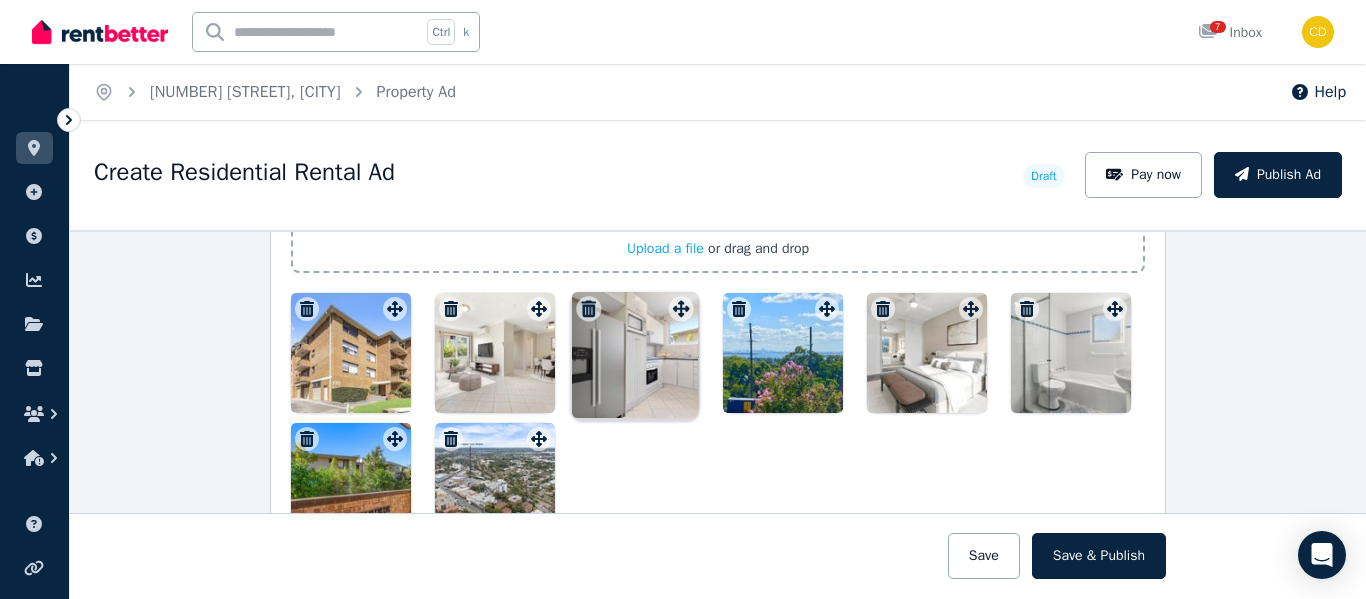 click on "Photos Upload a file   or drag and drop
To pick up a draggable item, press the space bar.
While dragging, use the arrow keys to move the item.
Press space again to drop the item in its new position, or press escape to cancel.
Draggable item [UUID] was moved over droppable area [UUID]." at bounding box center [718, 326] 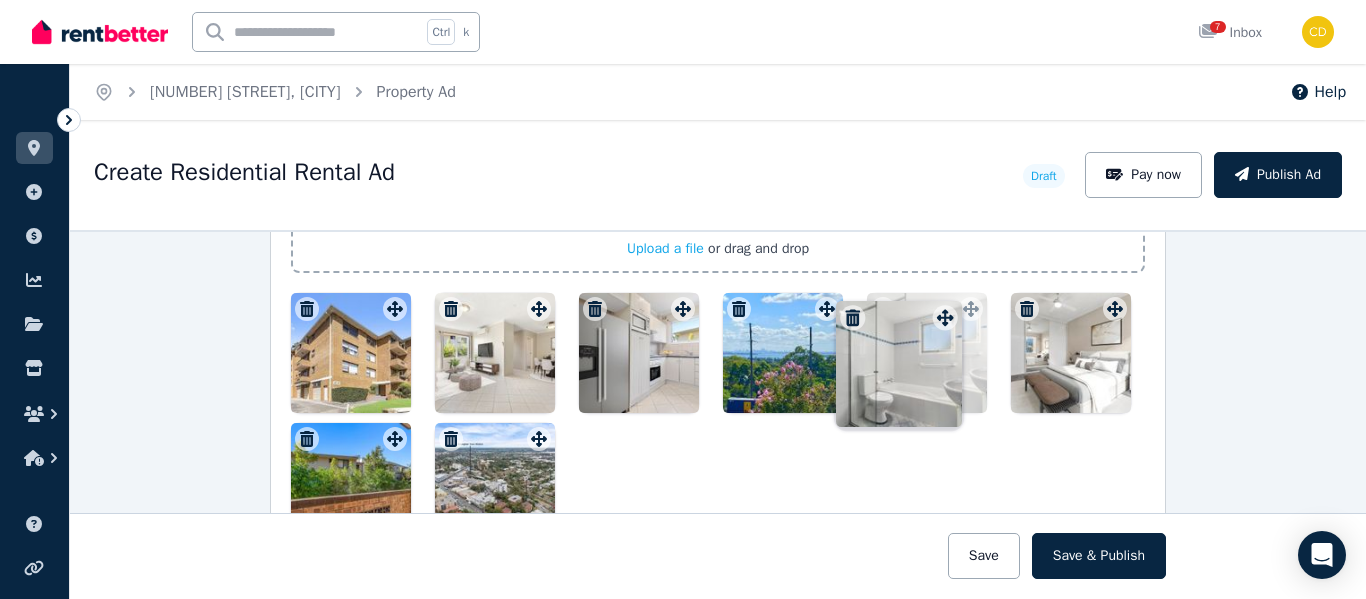 drag, startPoint x: 1106, startPoint y: 313, endPoint x: 941, endPoint y: 305, distance: 165.19383 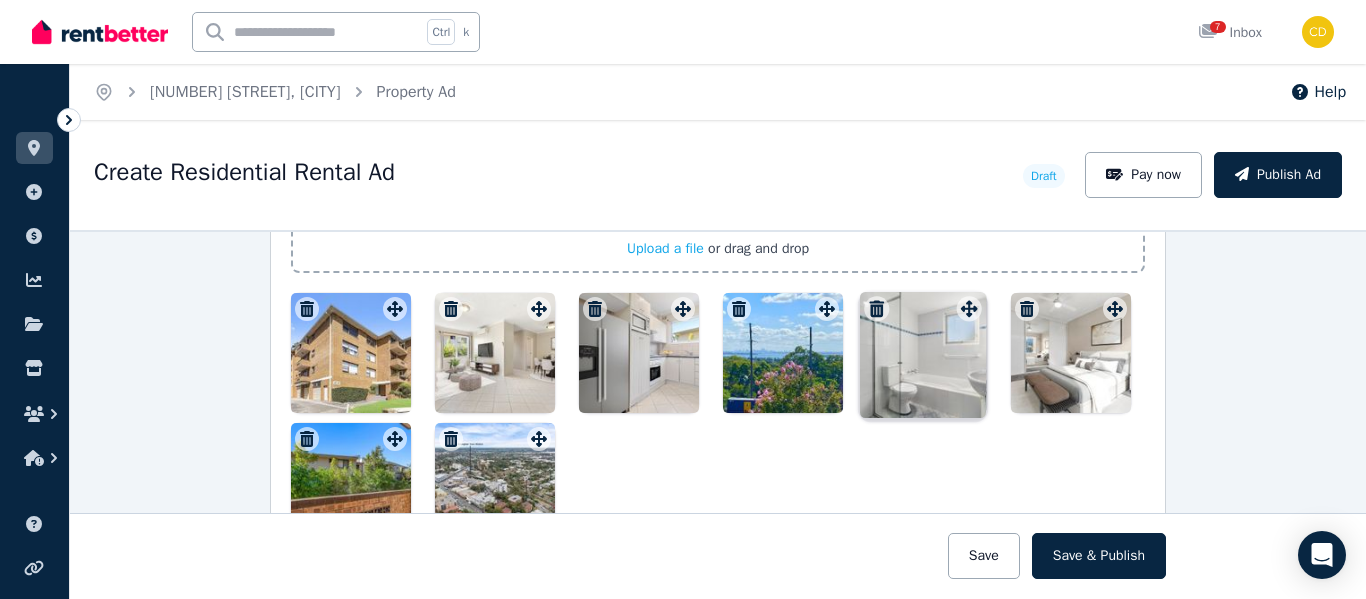 click on "Photos Upload a file or drag and drop To pick up a draggable item, press the space bar. While dragging, use the arrow keys to move the item. Press space again to drop the item in its new position, or press escape to cancel. Draggable item [UUID] was moved over droppable area [UUID]." at bounding box center (718, 326) 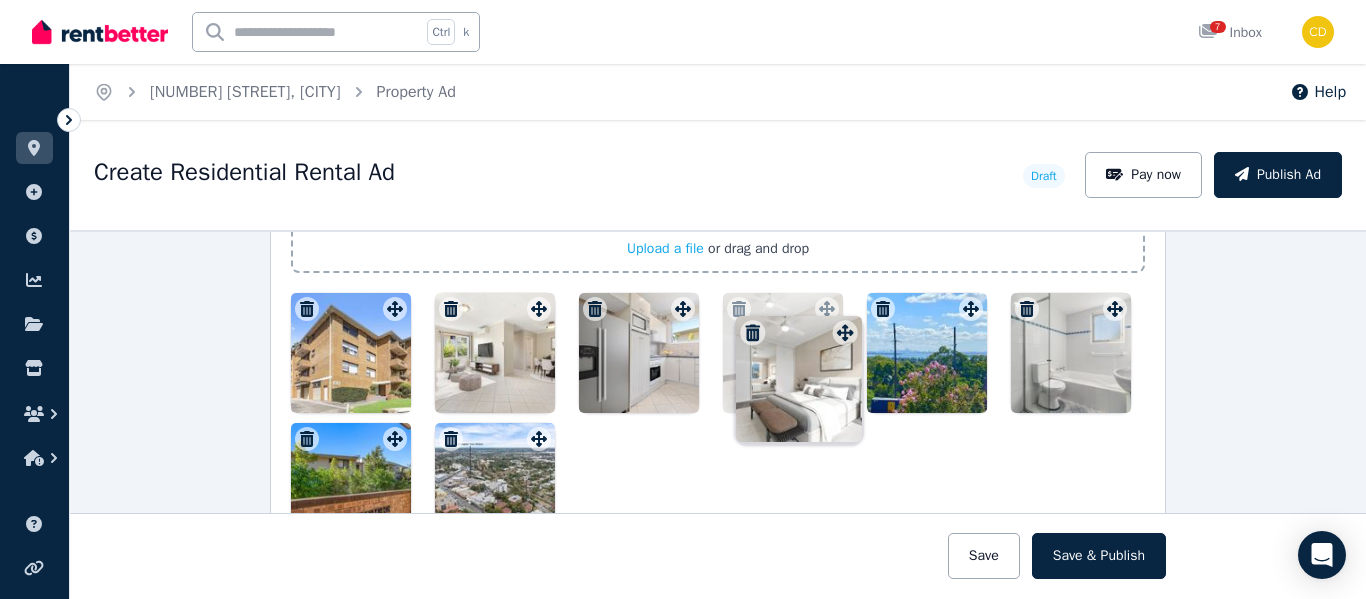 drag, startPoint x: 1067, startPoint y: 324, endPoint x: 821, endPoint y: 307, distance: 246.5867 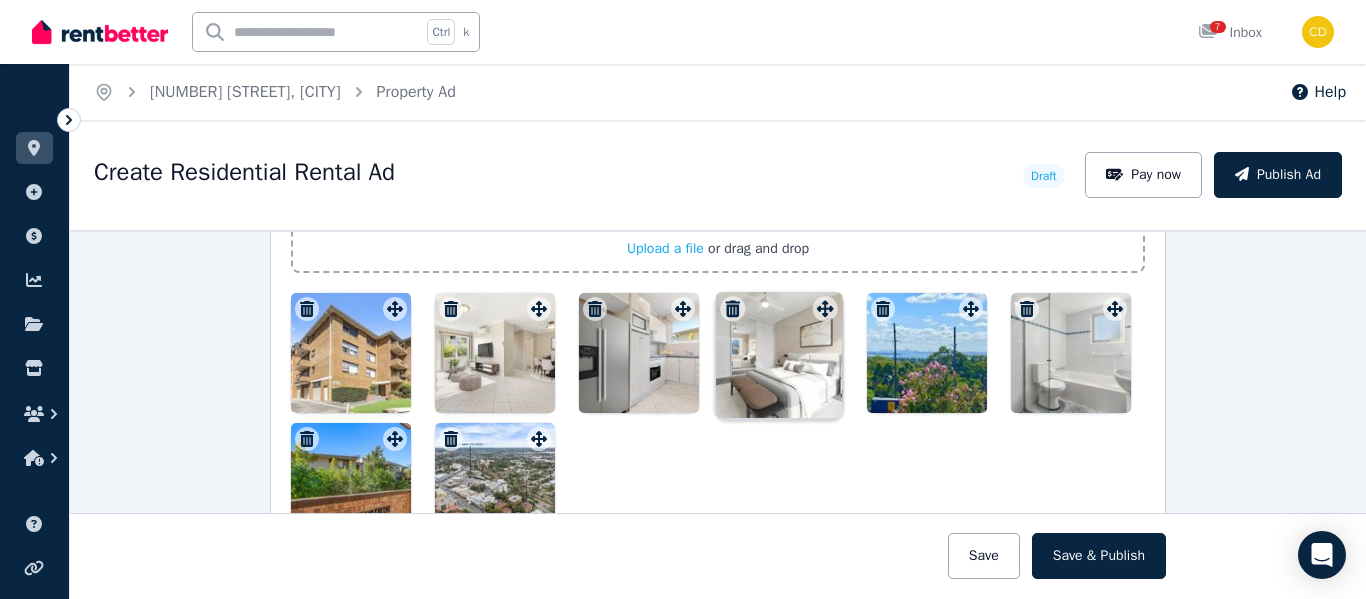 click 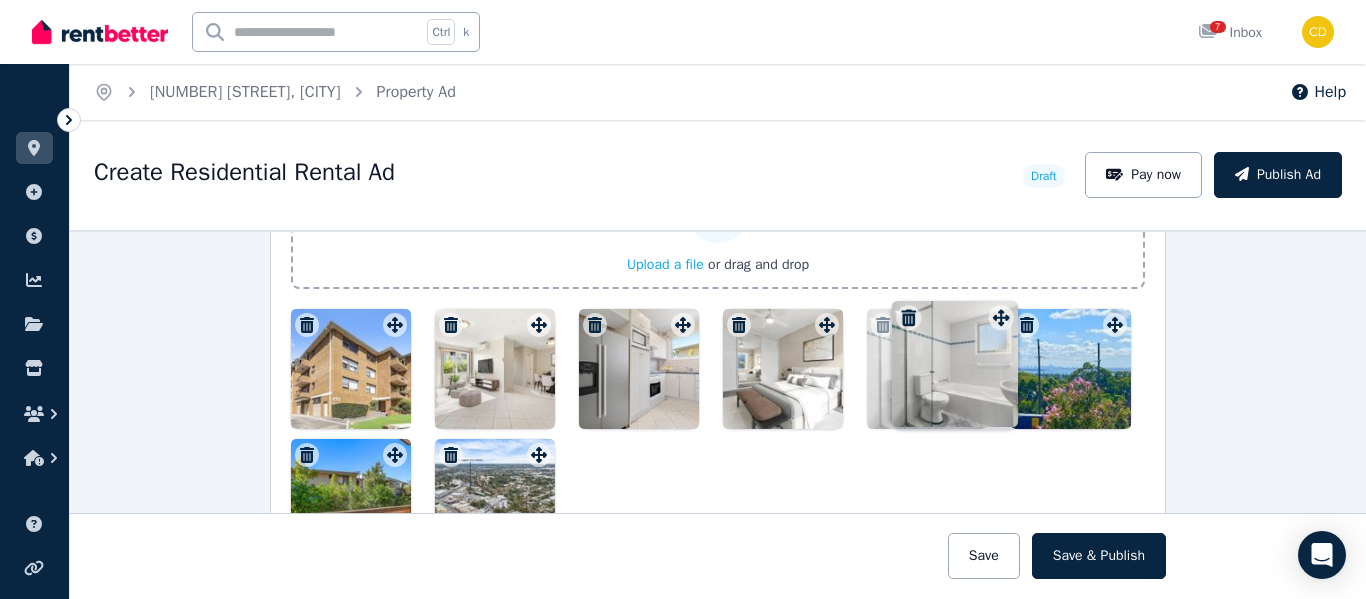 drag, startPoint x: 1101, startPoint y: 311, endPoint x: 987, endPoint y: 296, distance: 114.982605 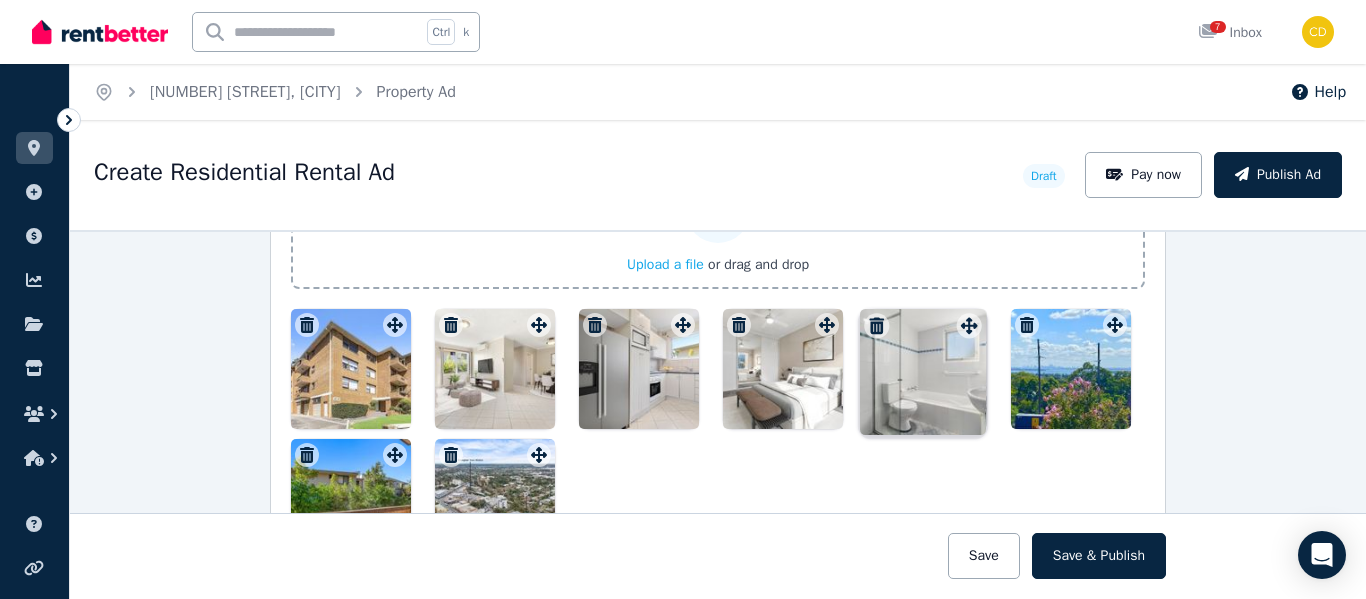 click on "Photos Upload a file or drag and drop To pick up a draggable item, press the space bar. While dragging, use the arrow keys to move the item. Press space again to drop the item in its new position, or press escape to cancel. Draggable item [UUID] was moved over droppable area [UUID]." at bounding box center [718, 342] 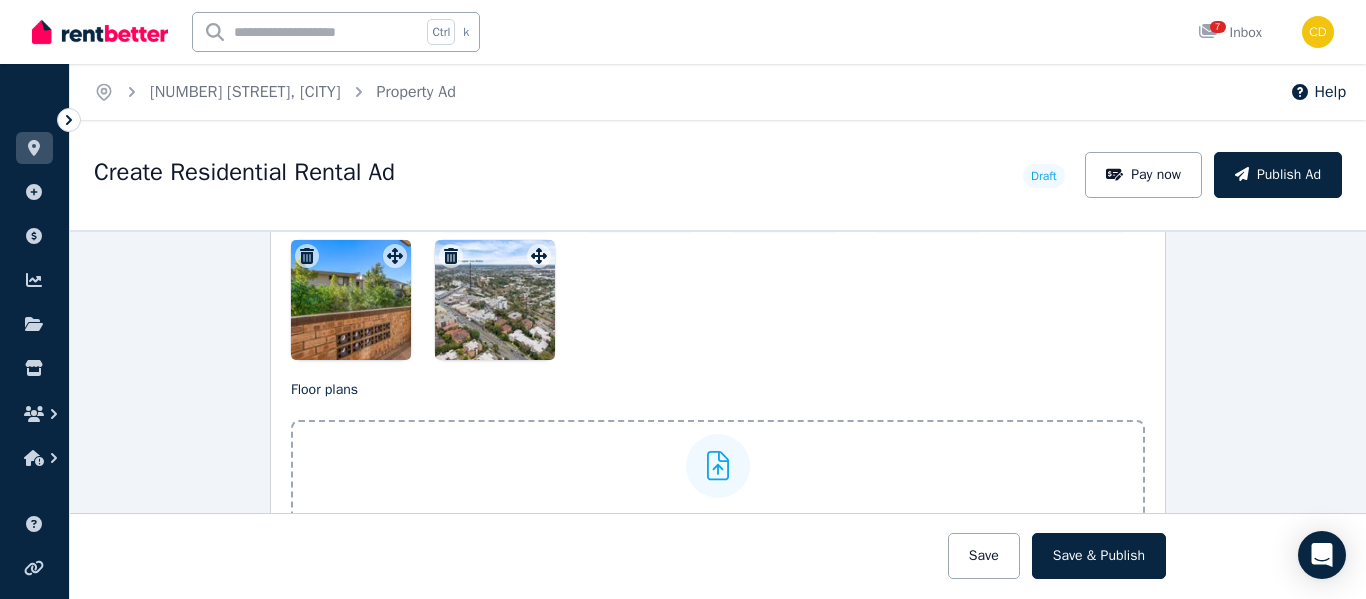 scroll, scrollTop: 2656, scrollLeft: 0, axis: vertical 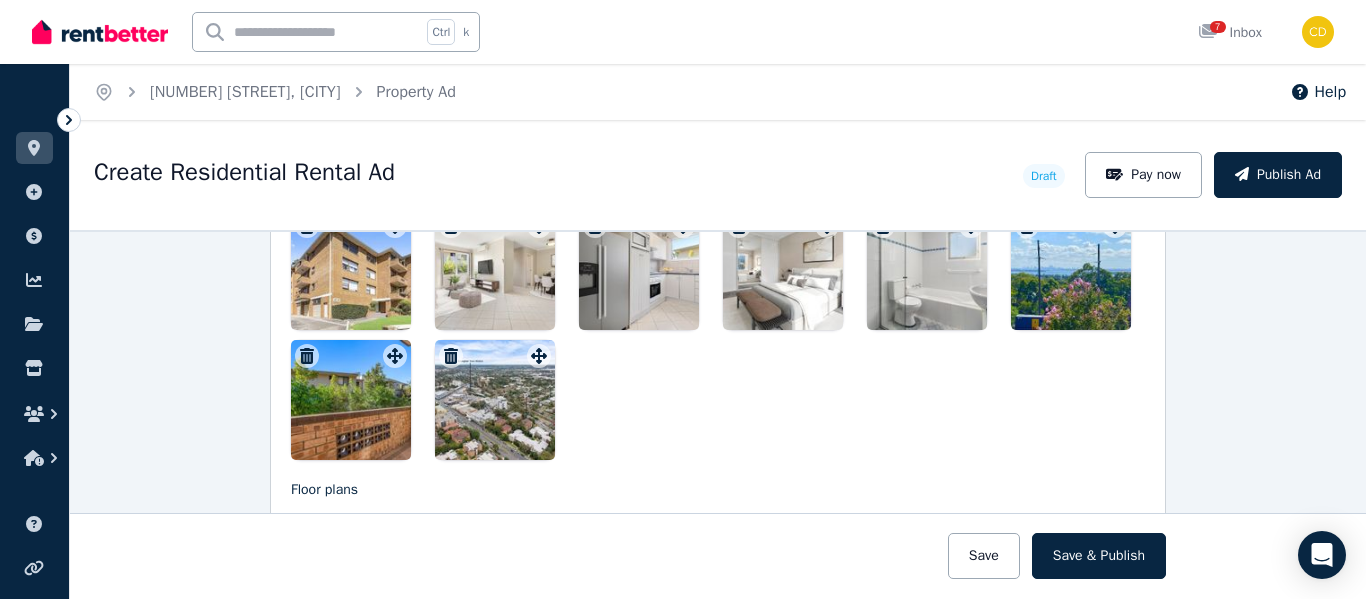 click 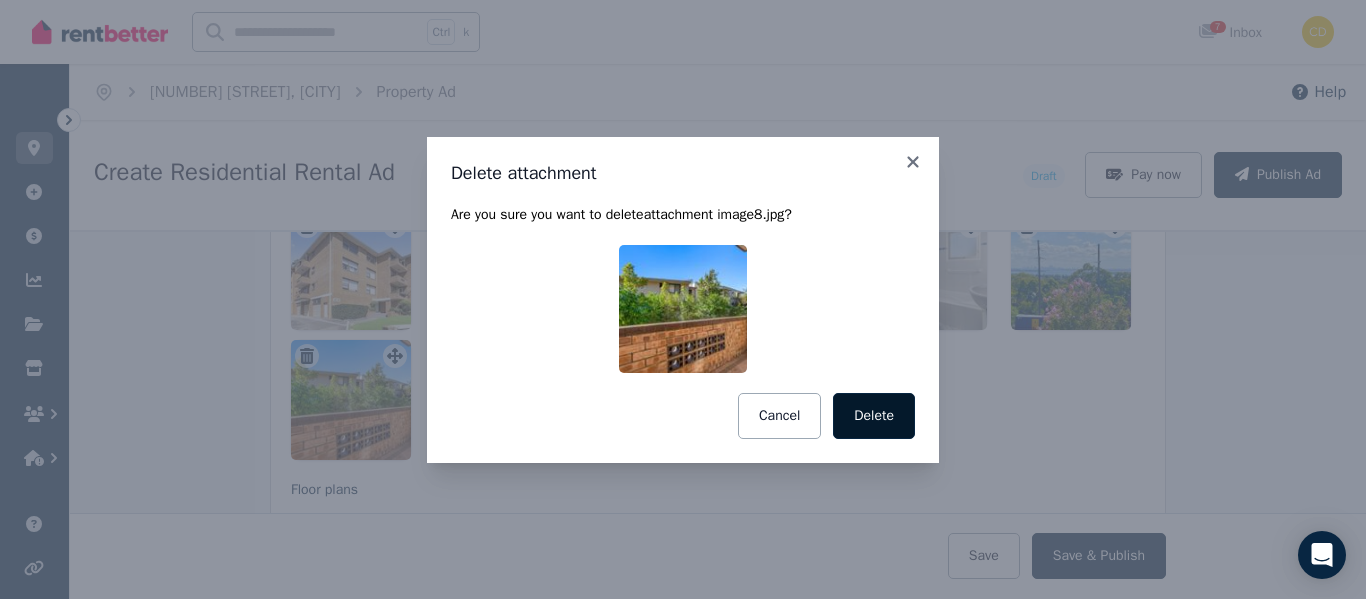 click on "Delete" at bounding box center [874, 416] 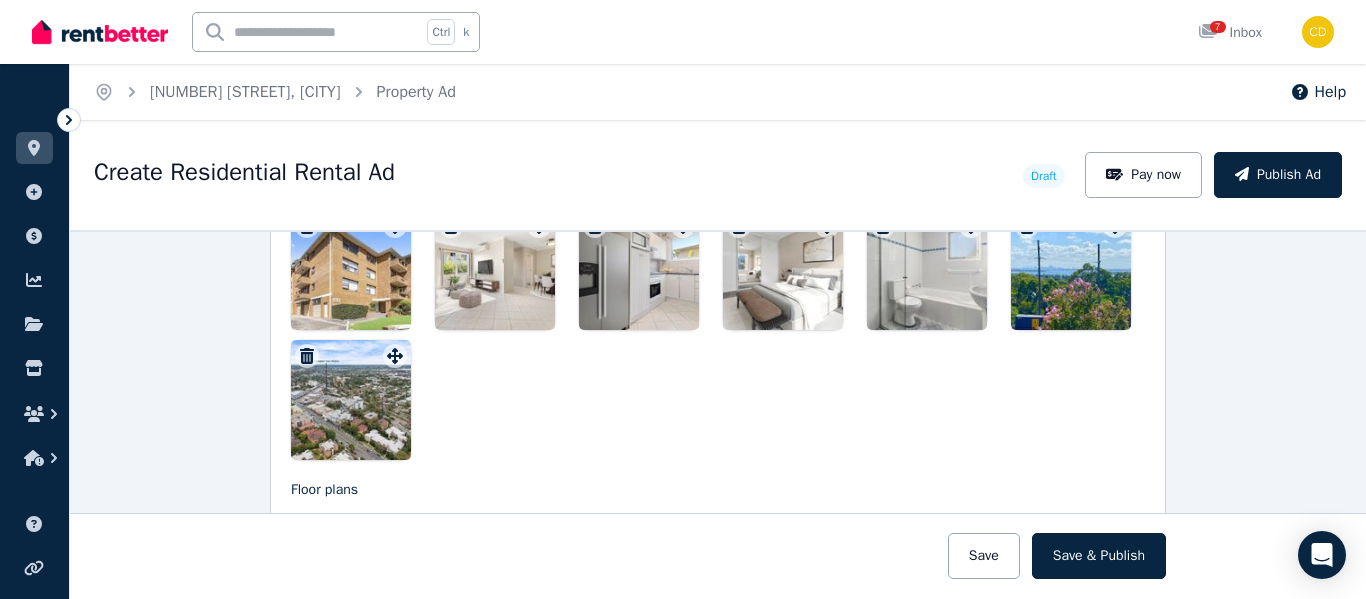 click at bounding box center [351, 400] 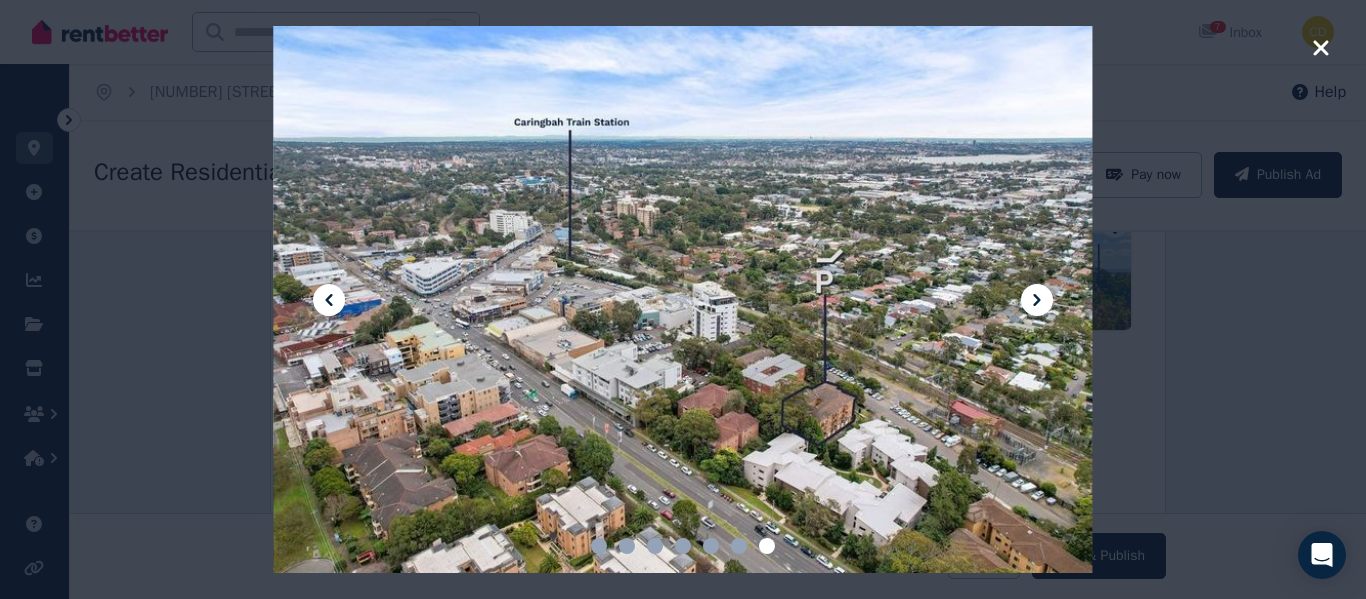 click 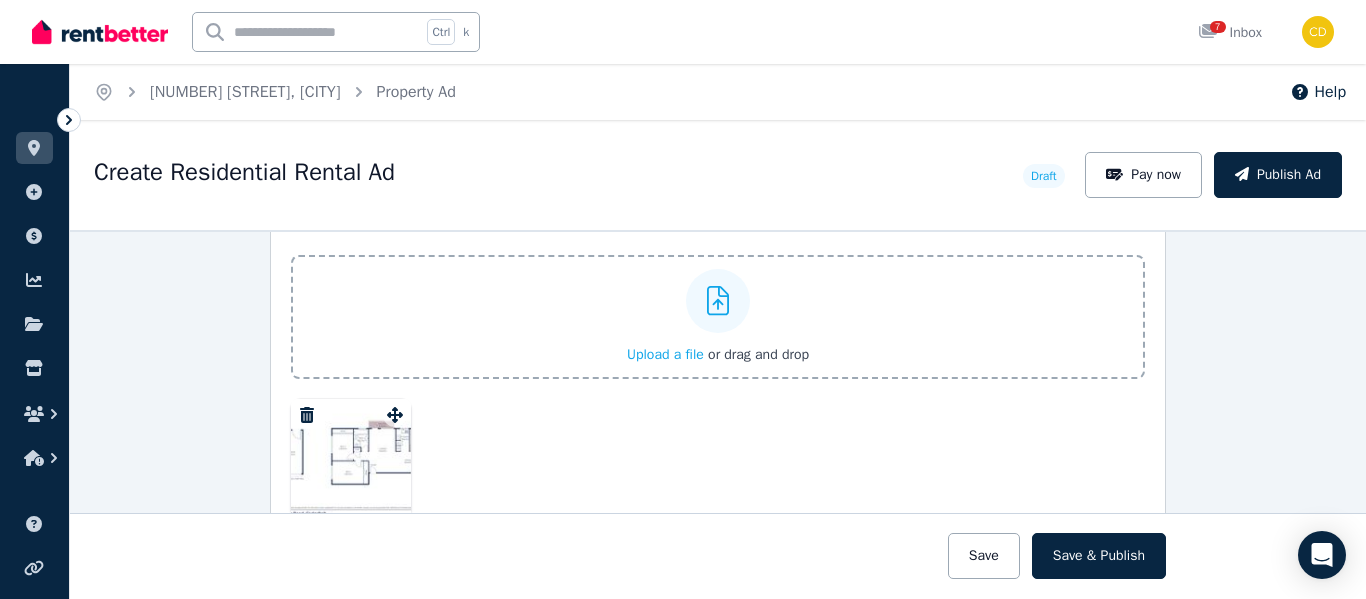 scroll, scrollTop: 2956, scrollLeft: 0, axis: vertical 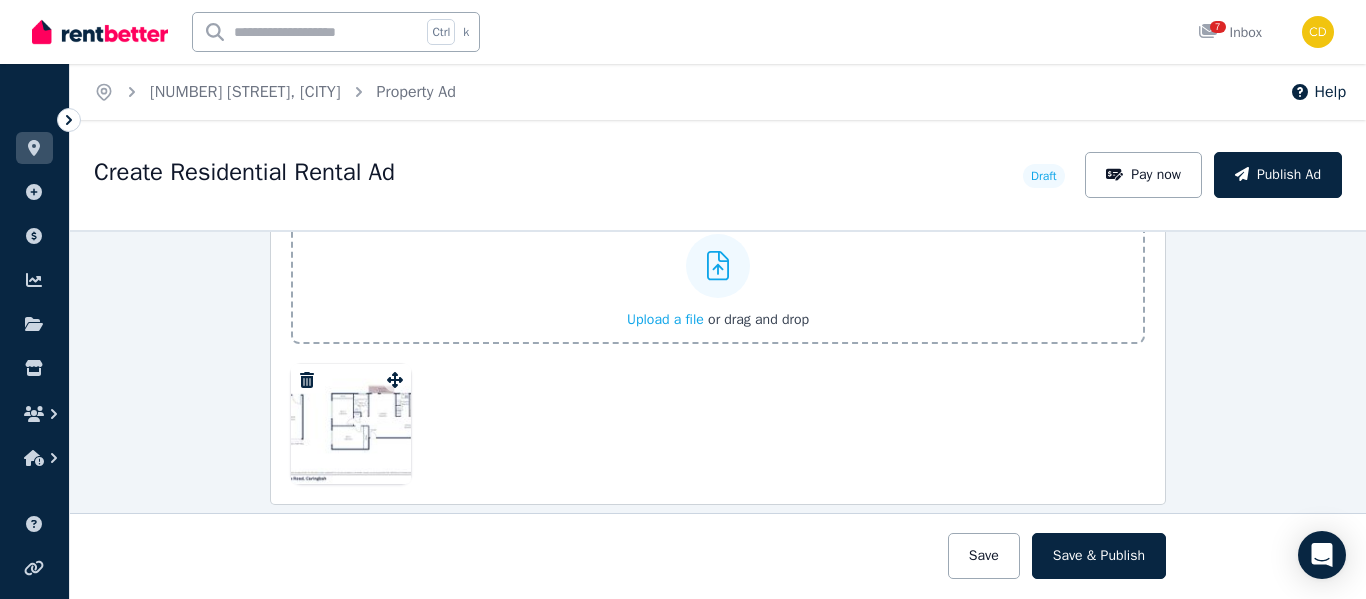 click at bounding box center (351, 424) 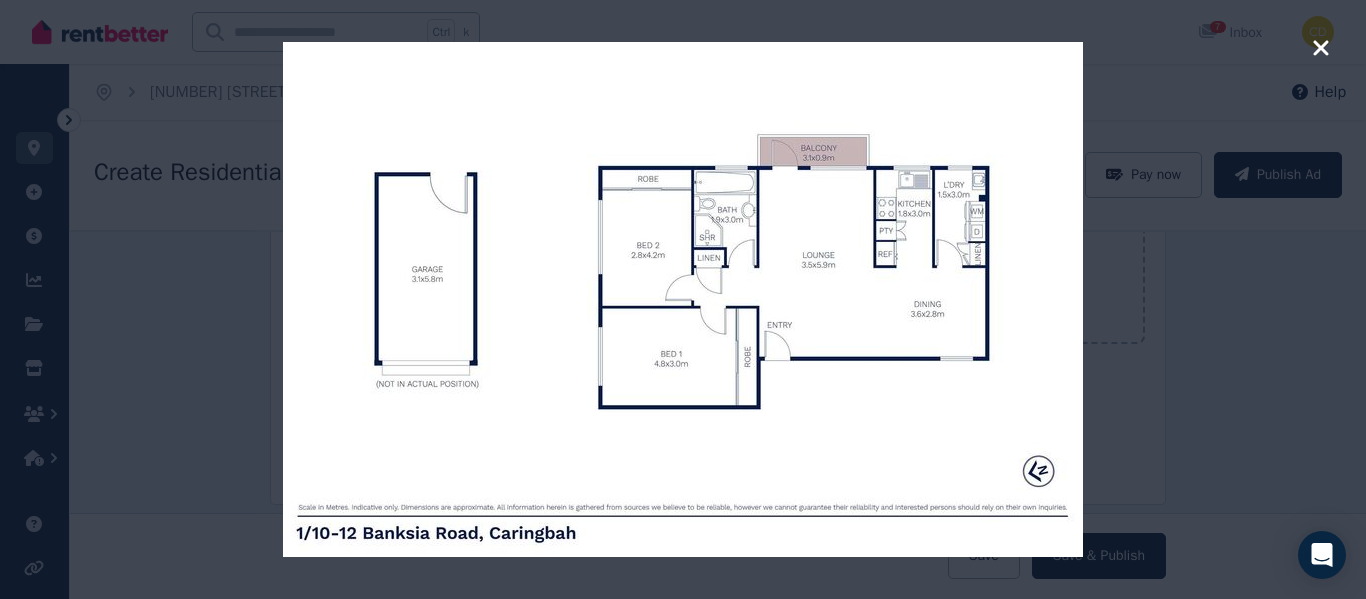 drag, startPoint x: 1322, startPoint y: 50, endPoint x: 1314, endPoint y: 60, distance: 12.806249 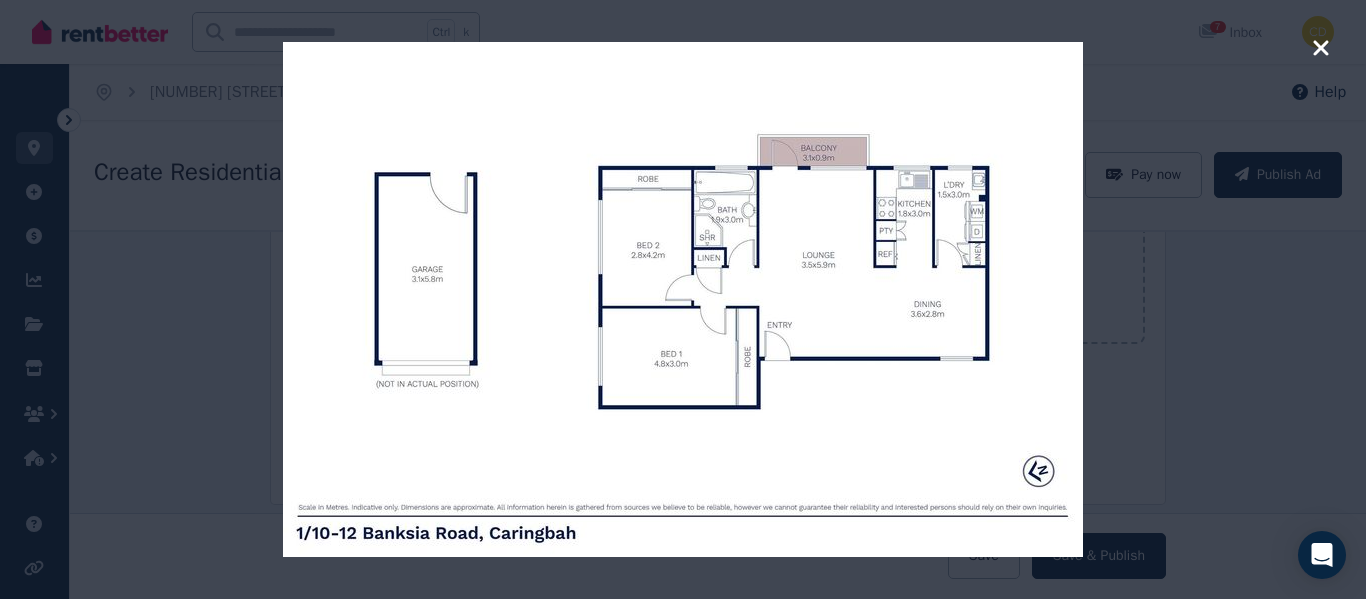 click at bounding box center (1321, 50) 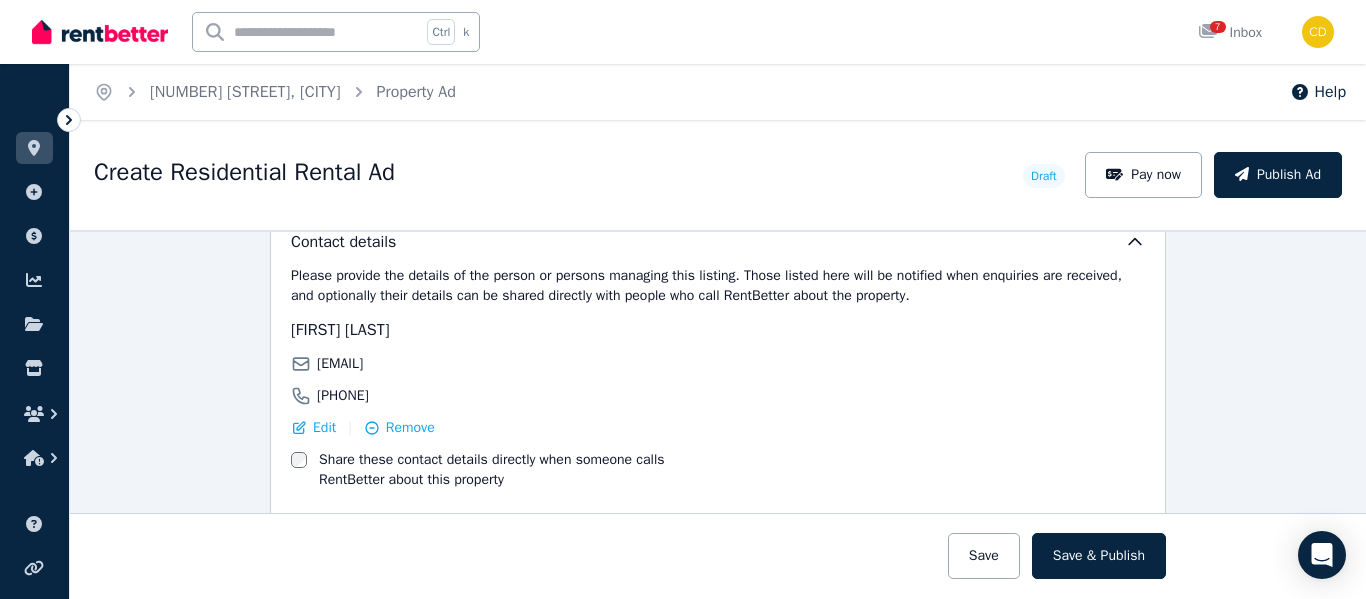 scroll, scrollTop: 3541, scrollLeft: 0, axis: vertical 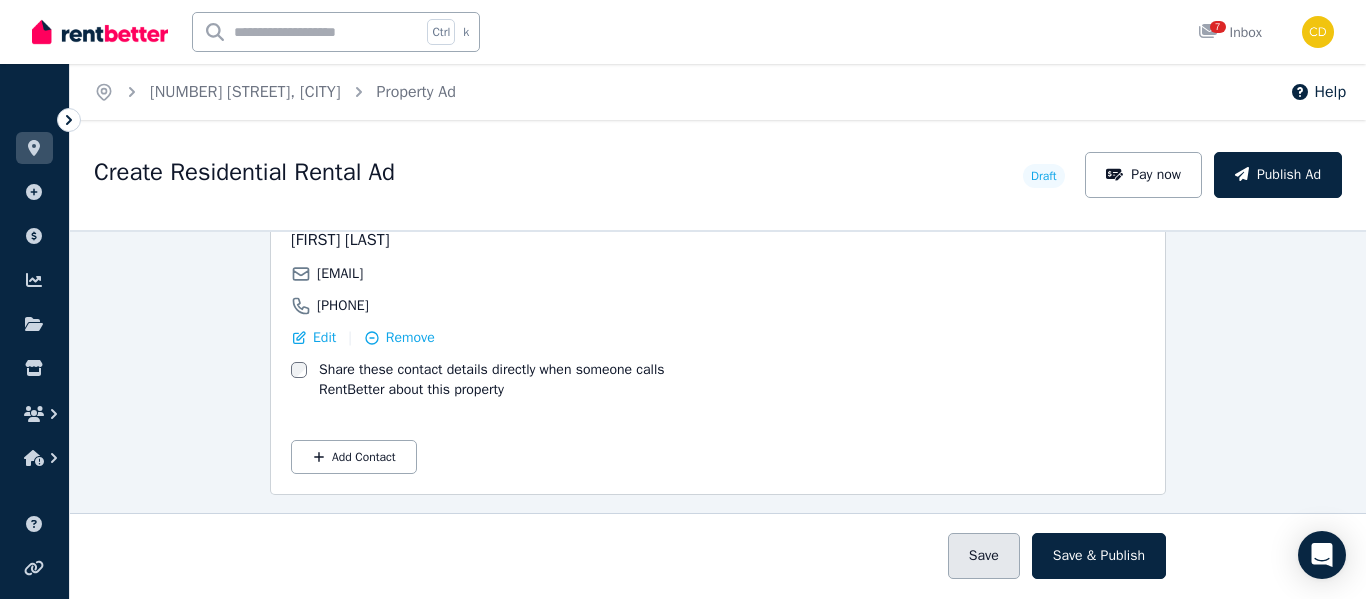 click on "Save" at bounding box center [984, 556] 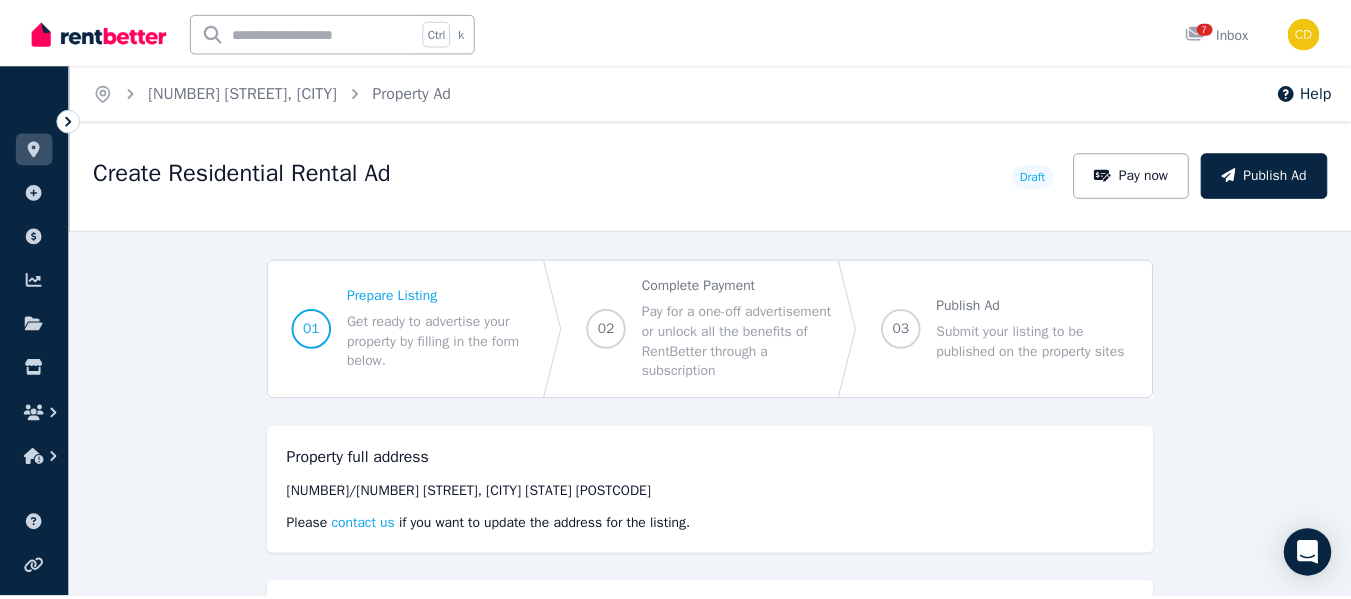 scroll, scrollTop: 200, scrollLeft: 0, axis: vertical 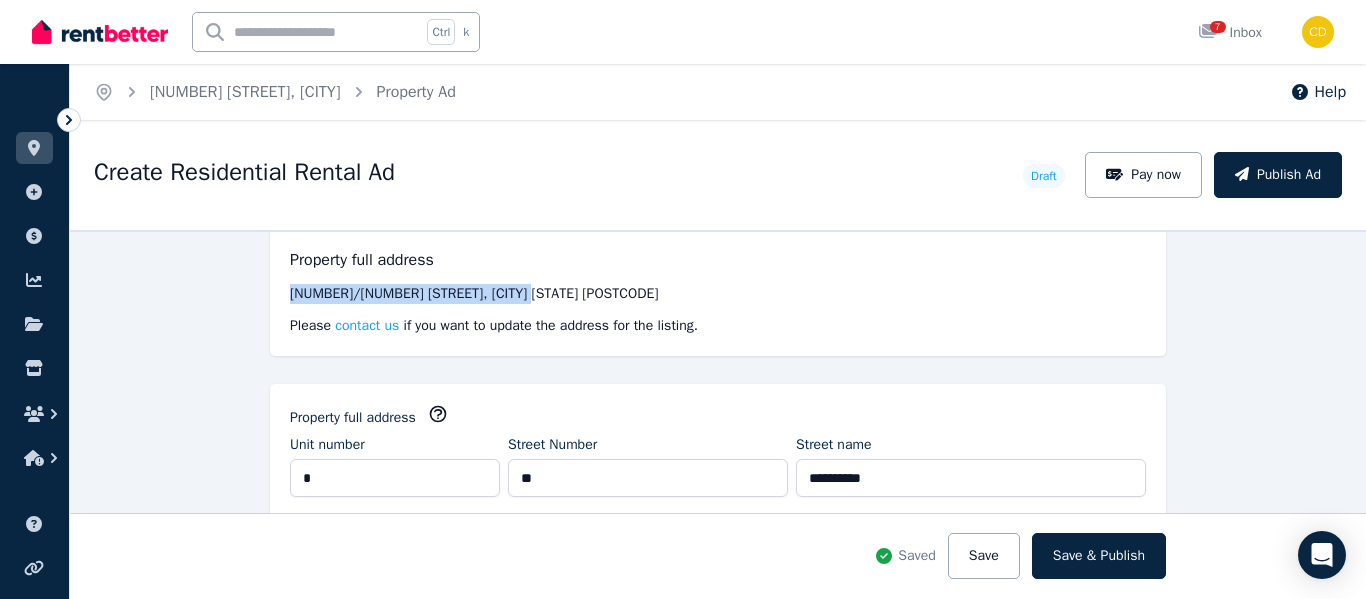 drag, startPoint x: 529, startPoint y: 281, endPoint x: 265, endPoint y: 287, distance: 264.06818 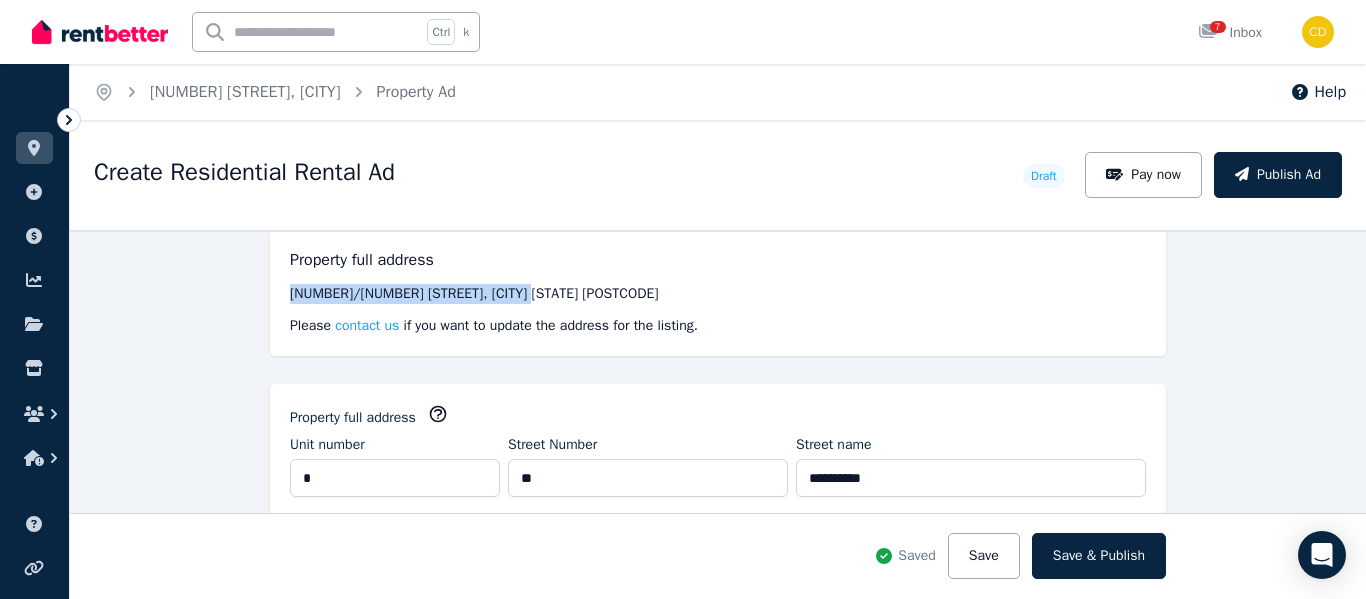 click on "Property full address [NUMBER]/[NUMBER] [STREET], [CITY] [STATE] [POSTCODE] Please contact us if you want to update the address for the listing." at bounding box center [718, 292] 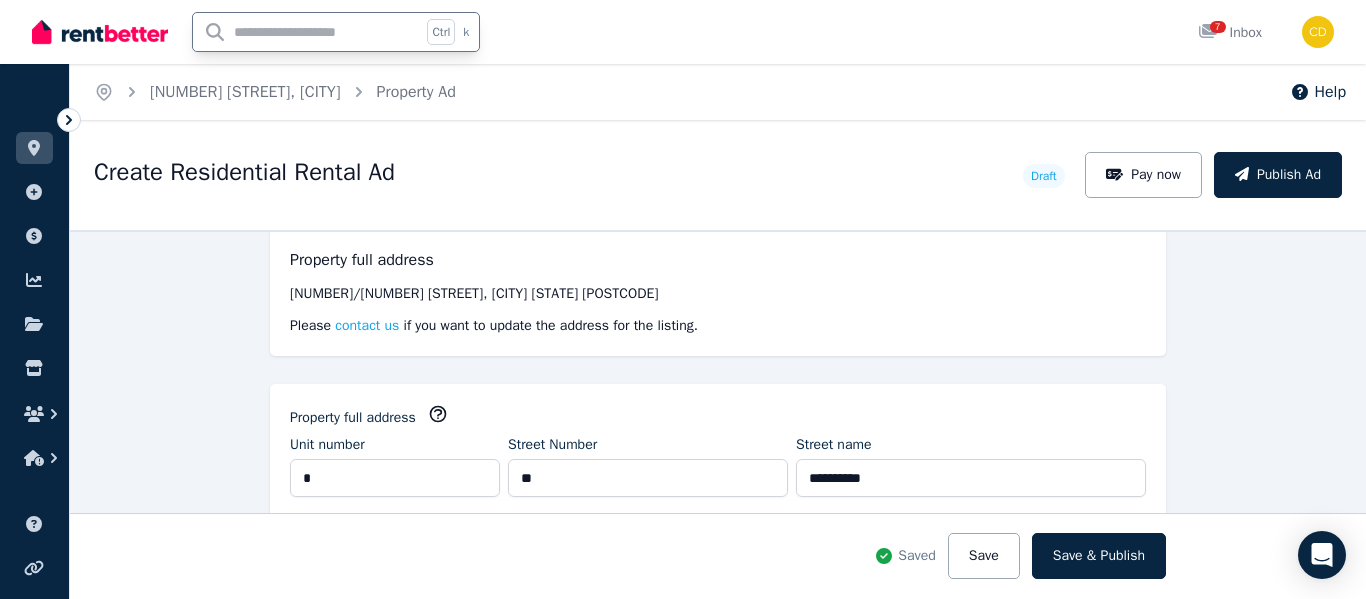 drag, startPoint x: 282, startPoint y: 40, endPoint x: 270, endPoint y: 40, distance: 12 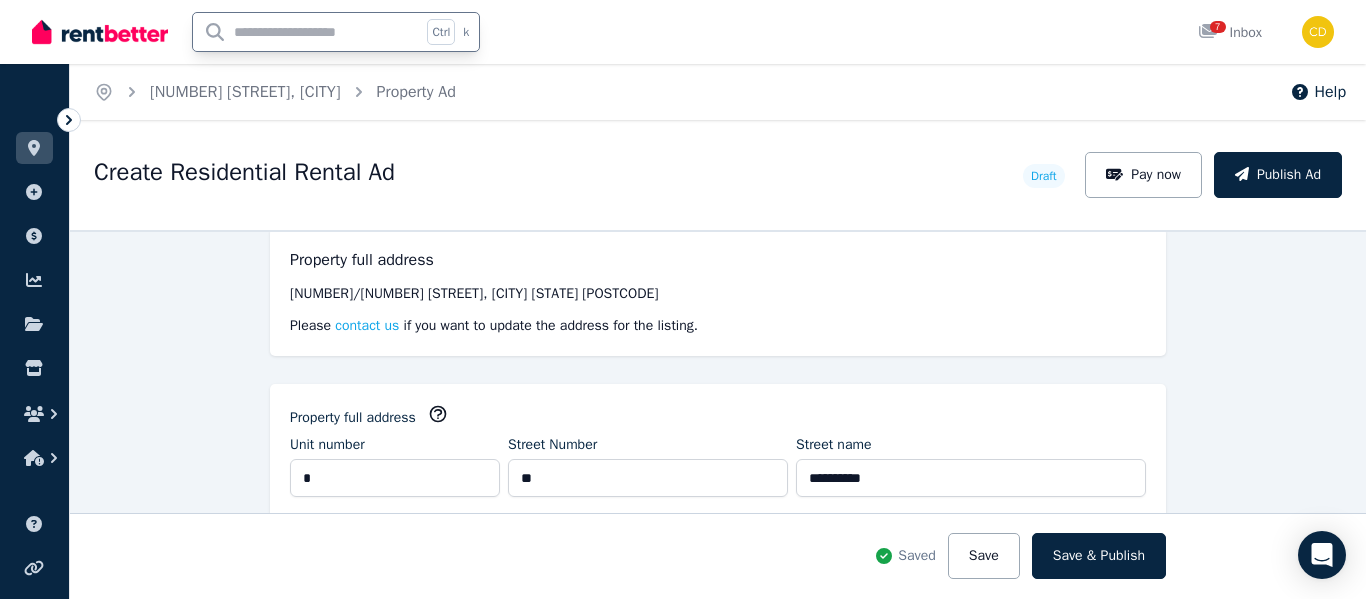 click at bounding box center (307, 32) 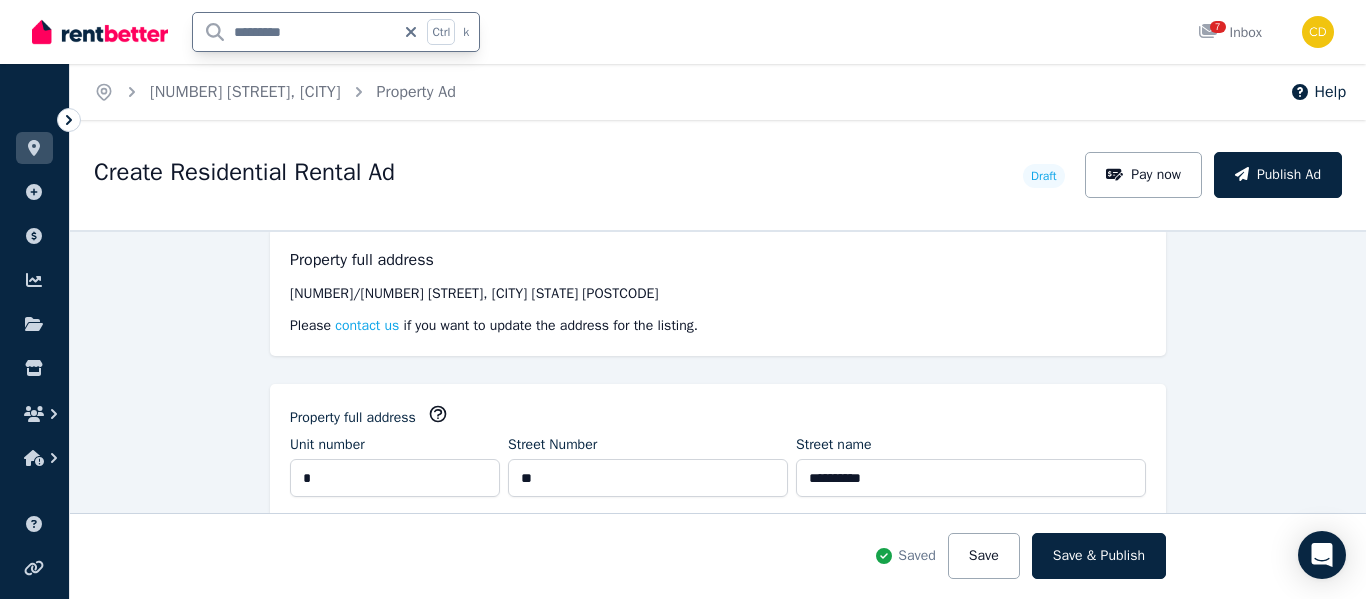 type on "**********" 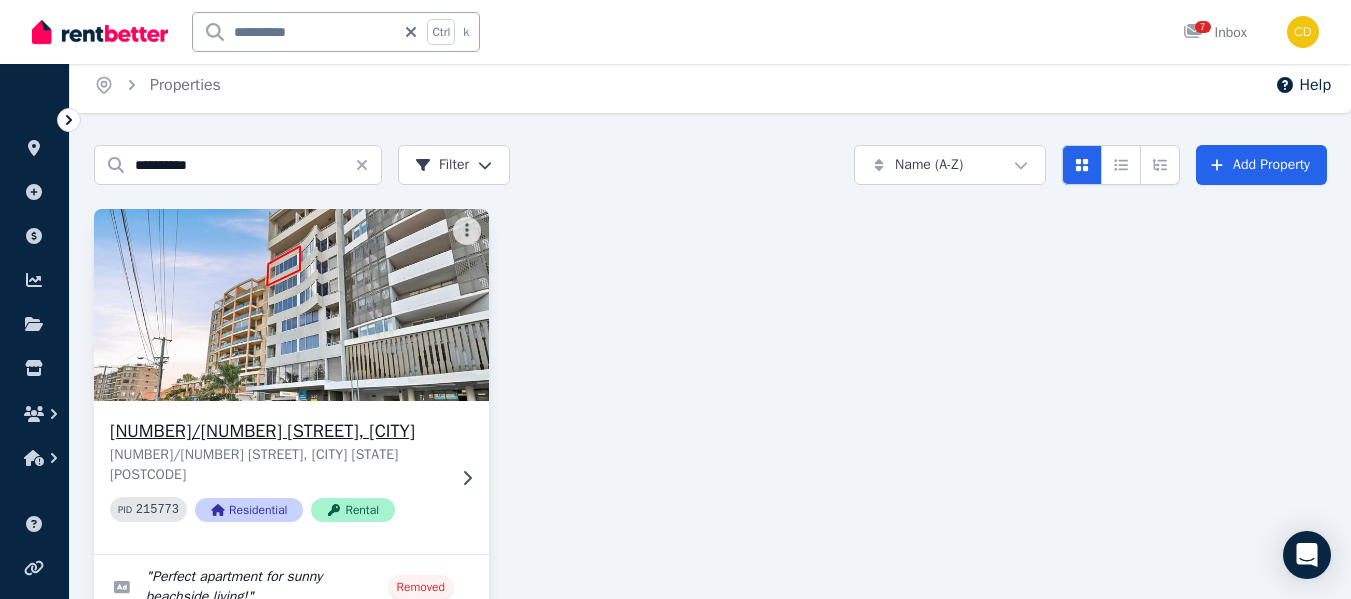 scroll, scrollTop: 0, scrollLeft: 0, axis: both 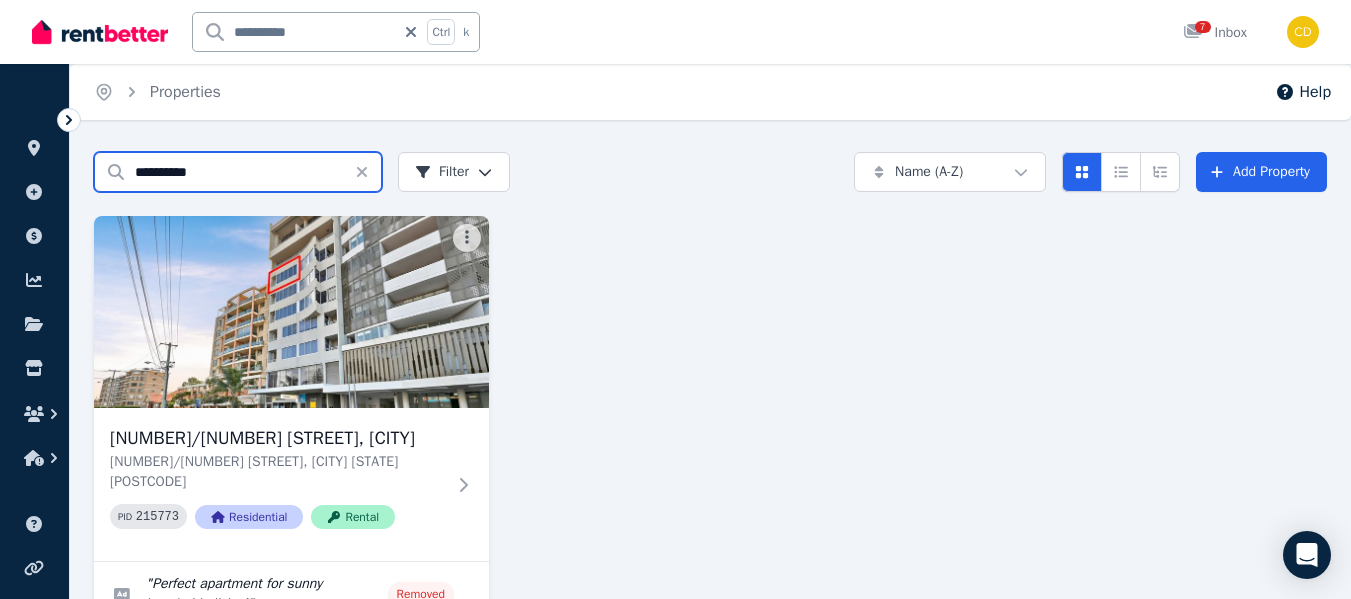 click on "**********" at bounding box center [238, 172] 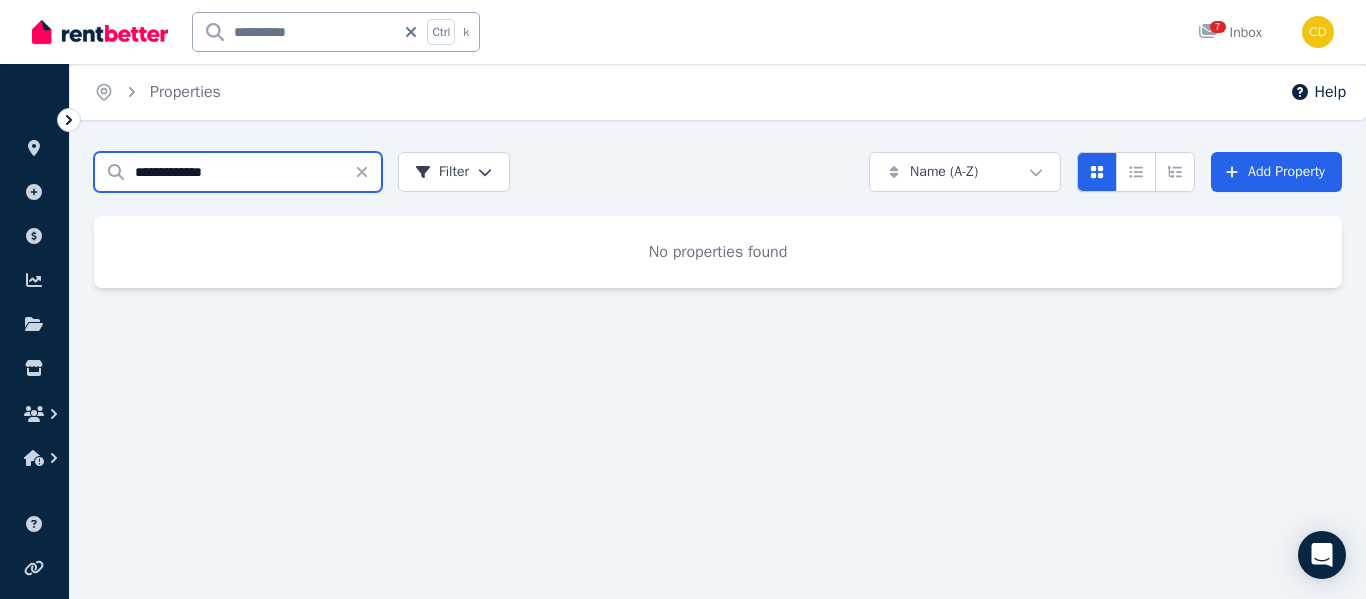 click on "**********" at bounding box center (238, 172) 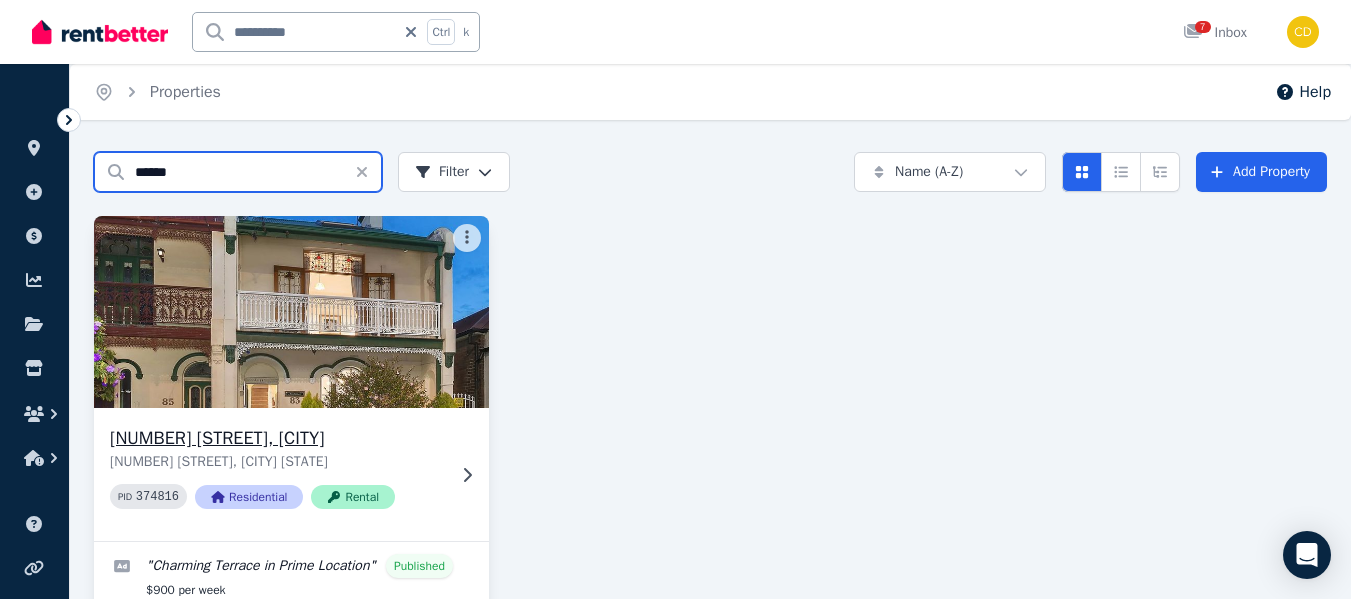 type on "******" 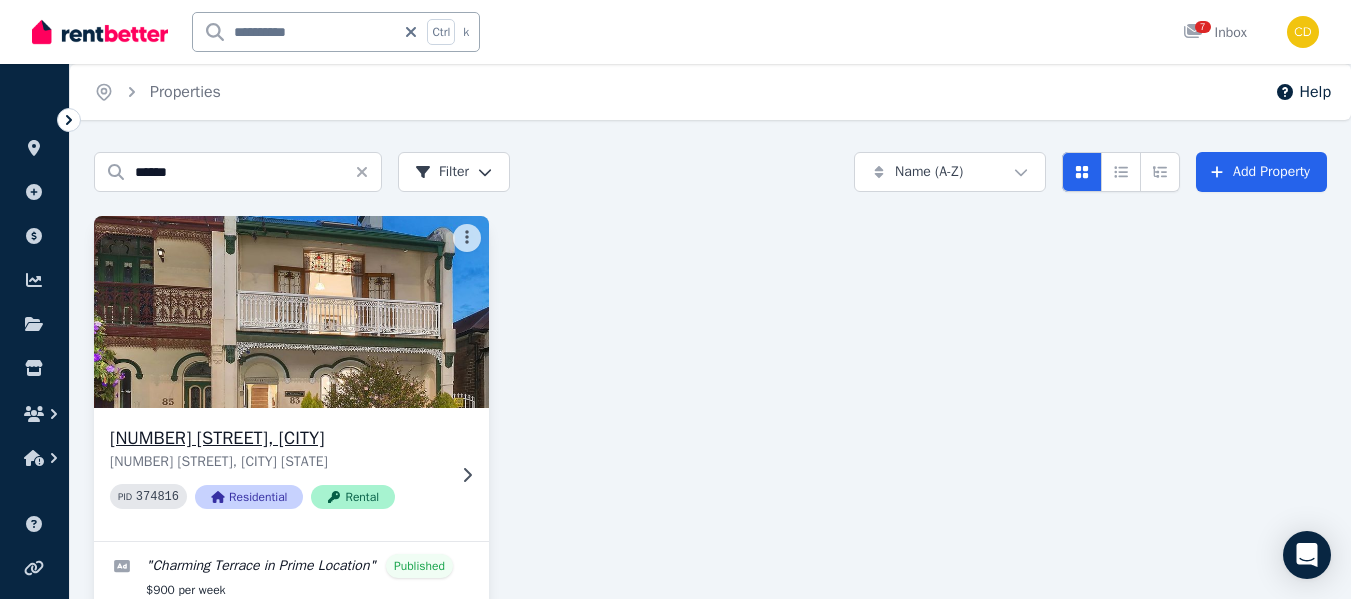 click on "[NUMBER] [STREET], [CITY]" at bounding box center (277, 438) 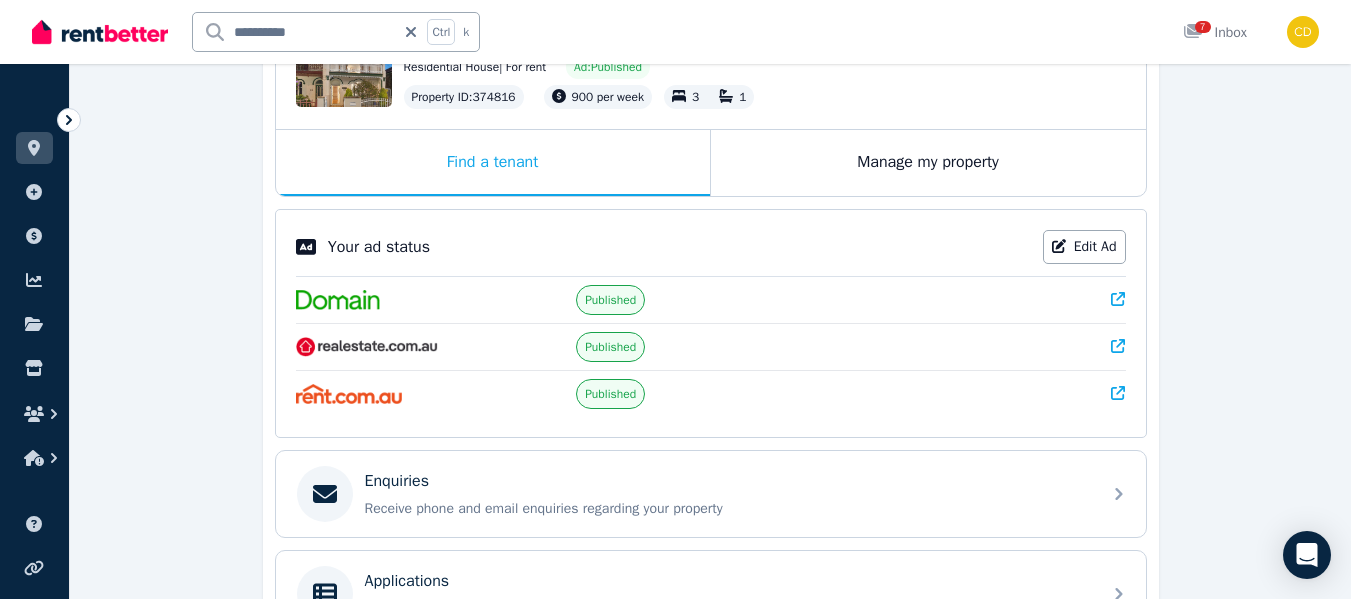 scroll, scrollTop: 400, scrollLeft: 0, axis: vertical 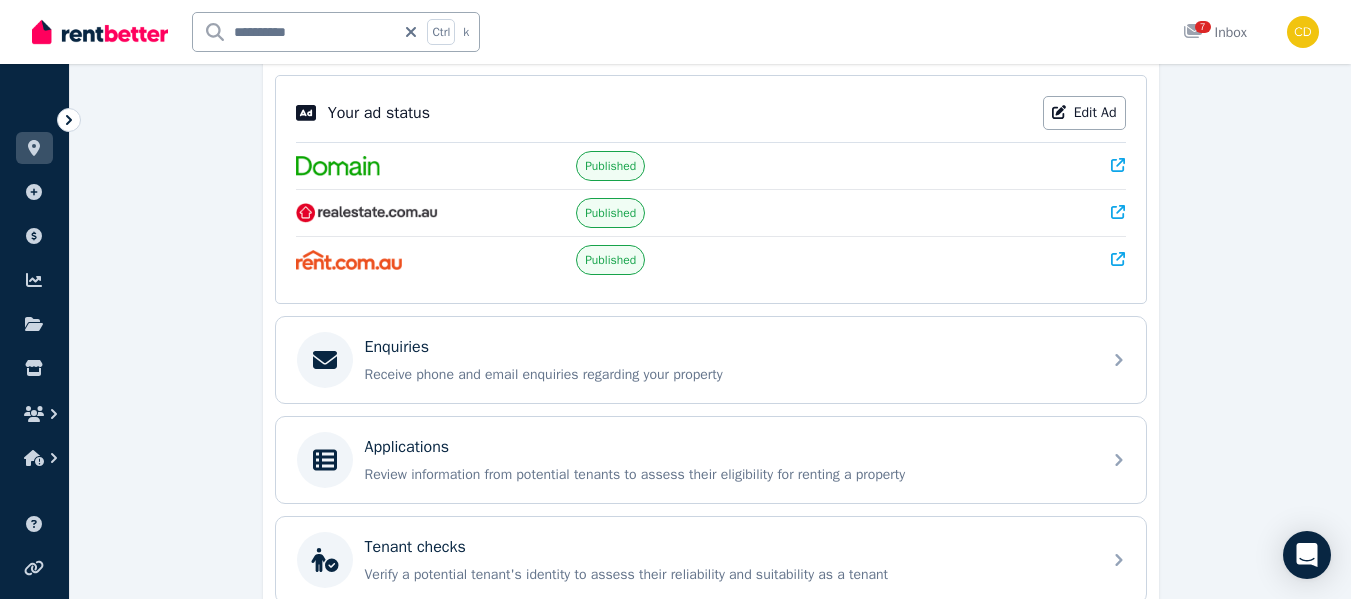 click at bounding box center (1118, 213) 